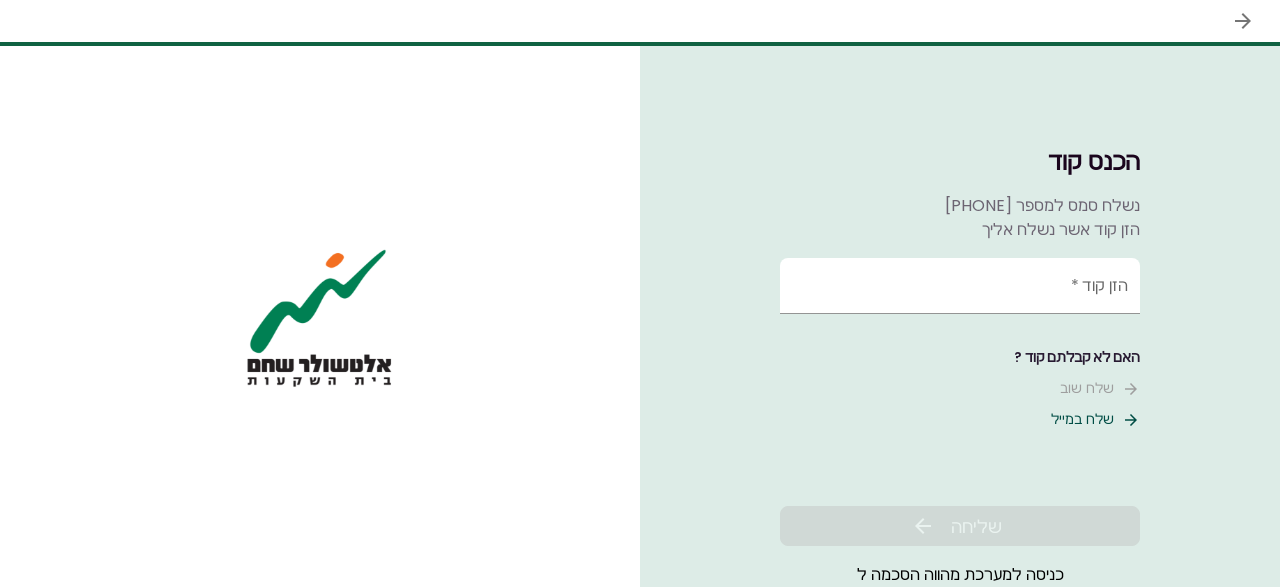 scroll, scrollTop: 0, scrollLeft: 0, axis: both 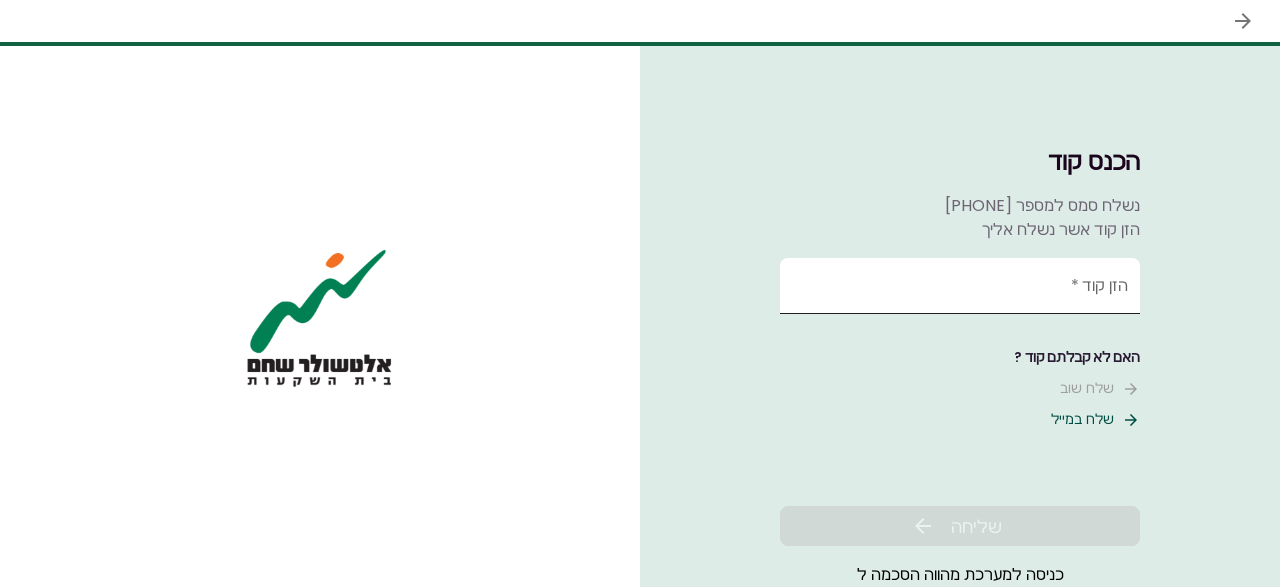 click on "הזן קוד   *" at bounding box center (960, 286) 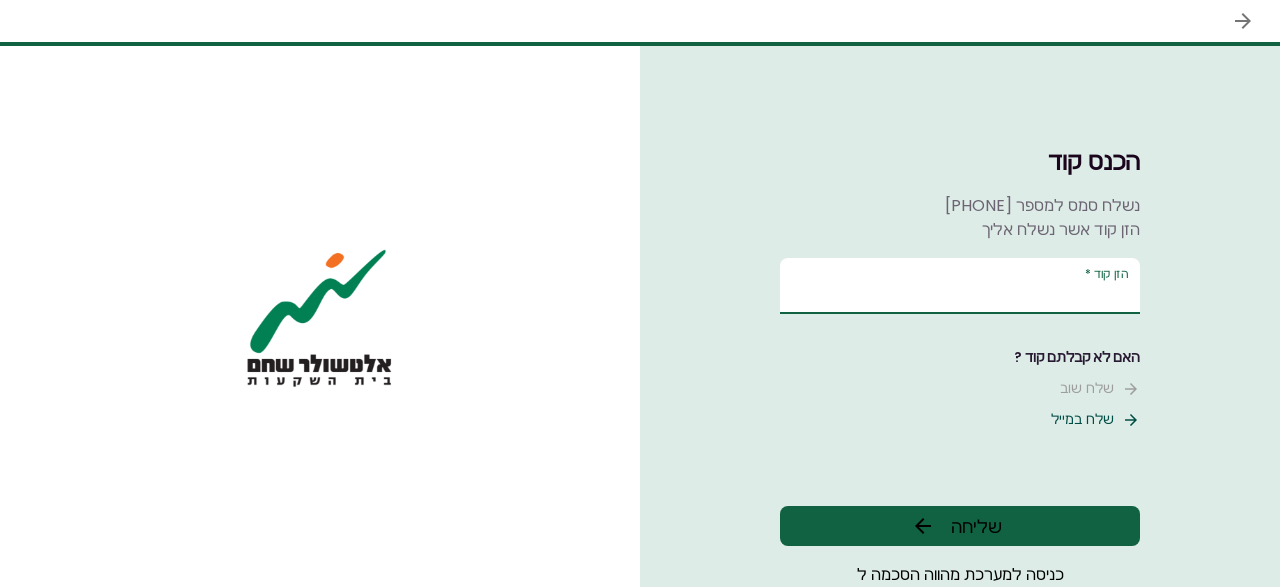 type on "******" 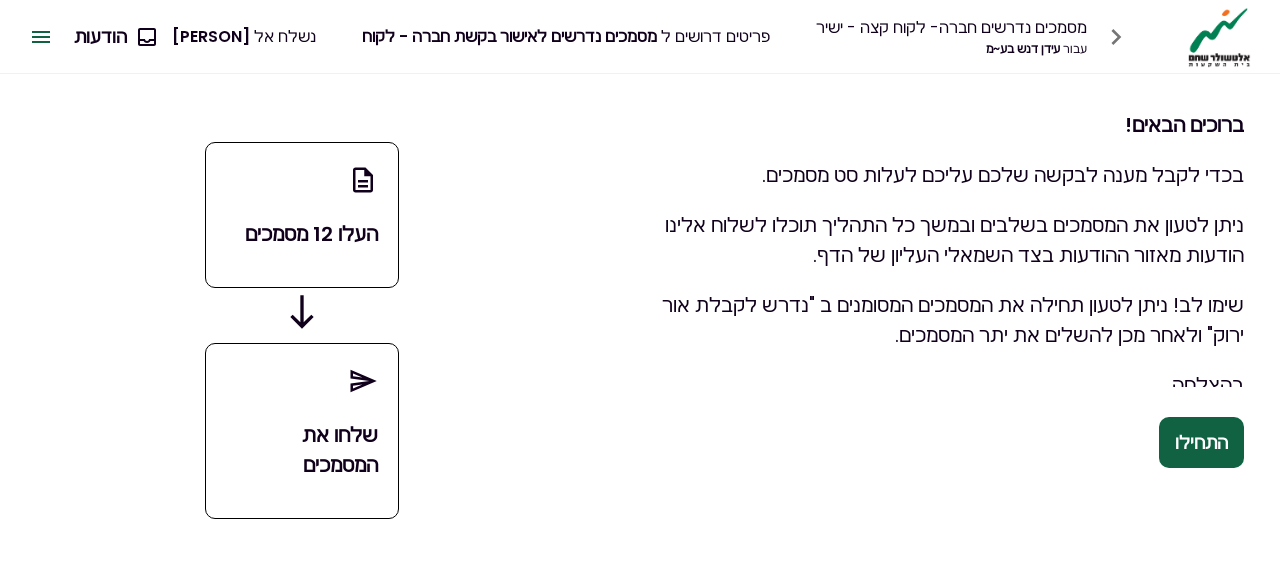scroll, scrollTop: 68, scrollLeft: 0, axis: vertical 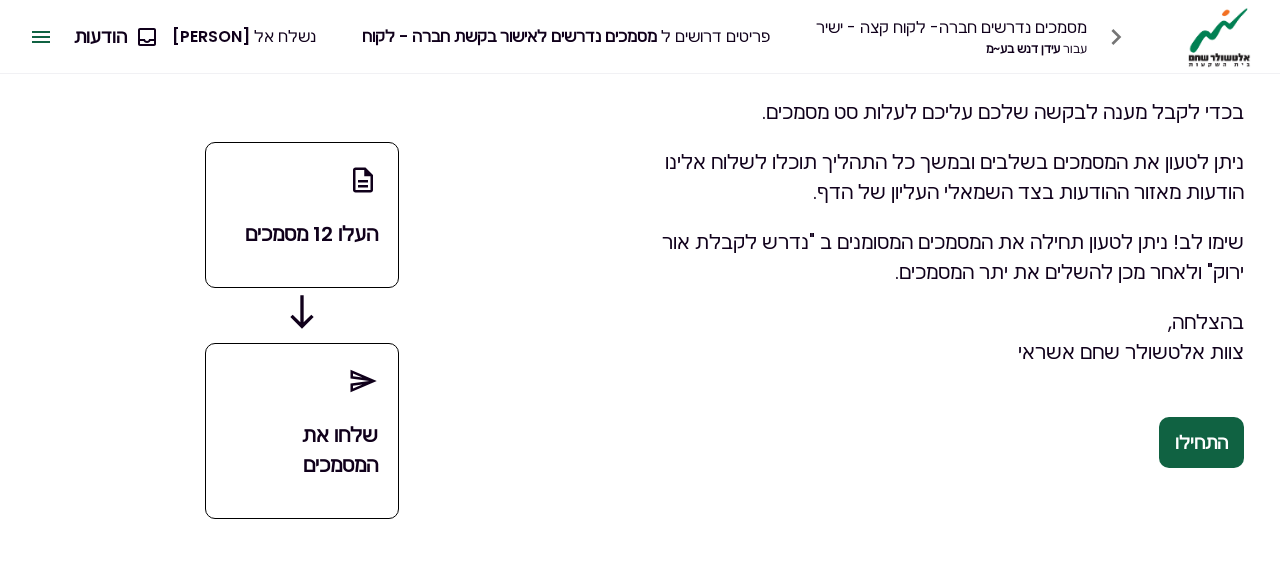 click on "התחילו" at bounding box center [1201, 443] 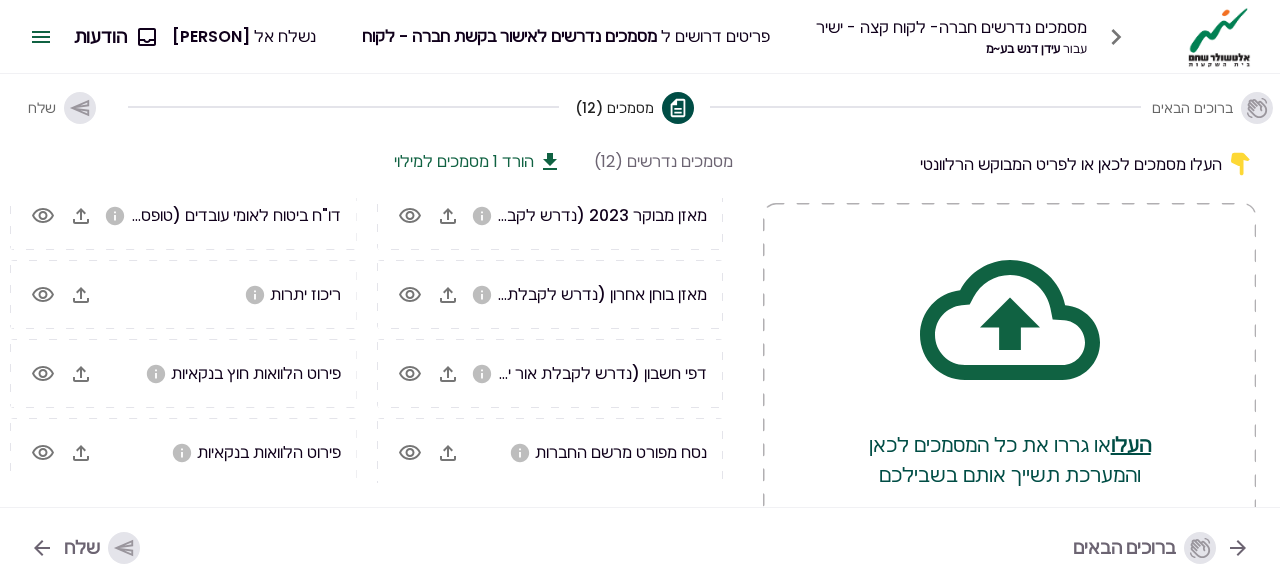 scroll, scrollTop: 0, scrollLeft: 0, axis: both 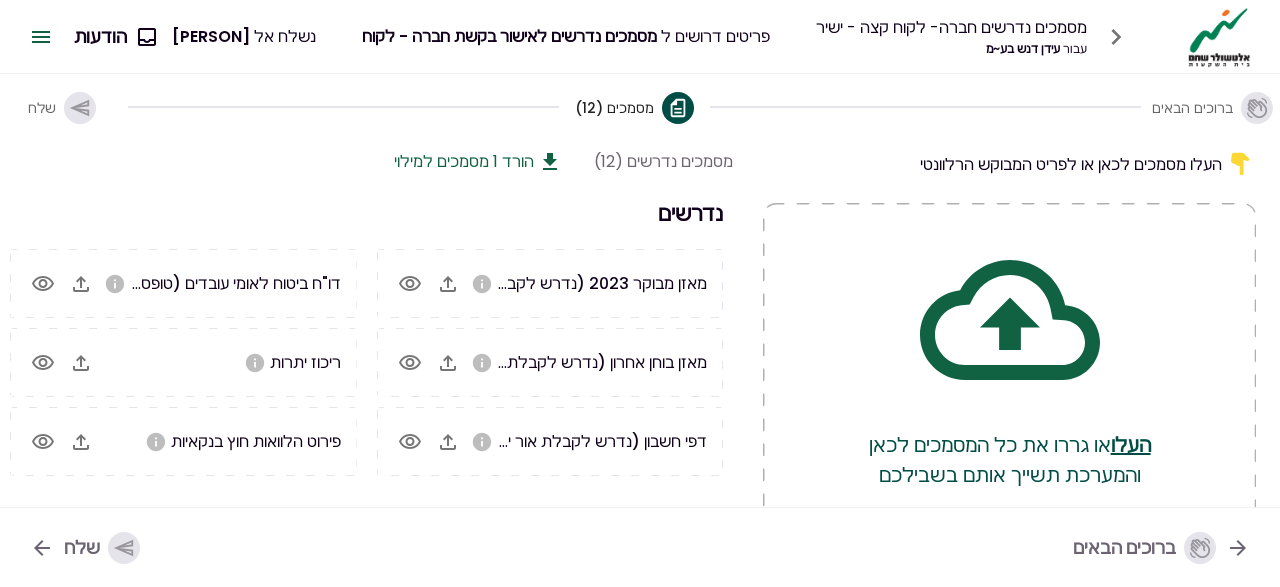 click on "נדרשים" at bounding box center (366, 213) 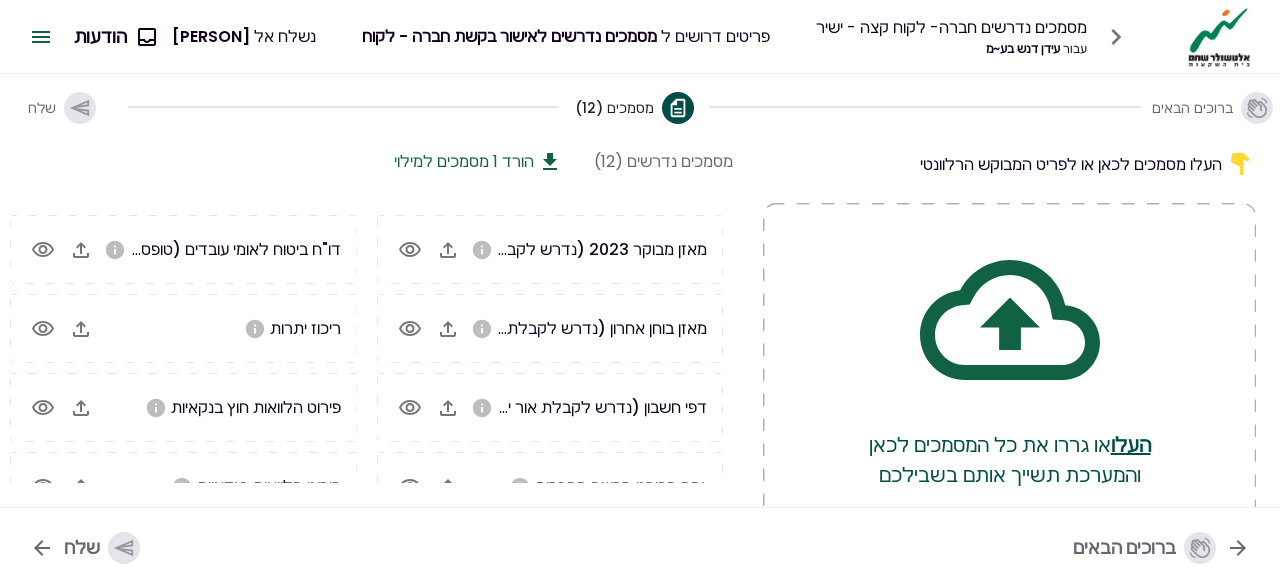 scroll, scrollTop: 0, scrollLeft: 0, axis: both 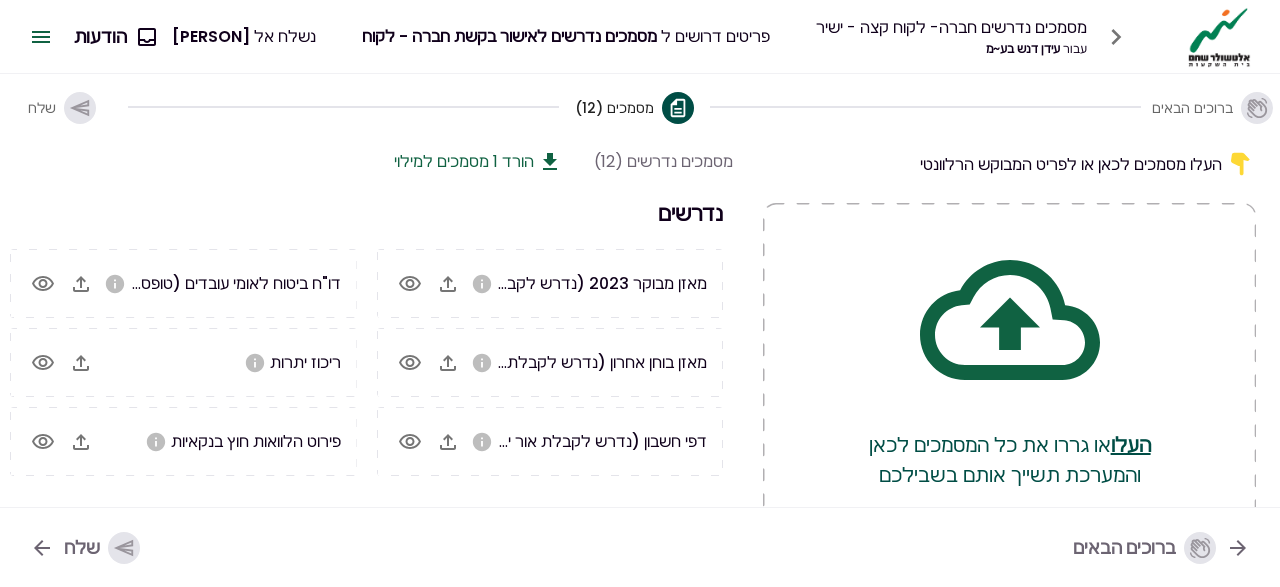click on "מאזן בוחן אחרון (נדרש לקבלת אור ירוק)" at bounding box center (575, 362) 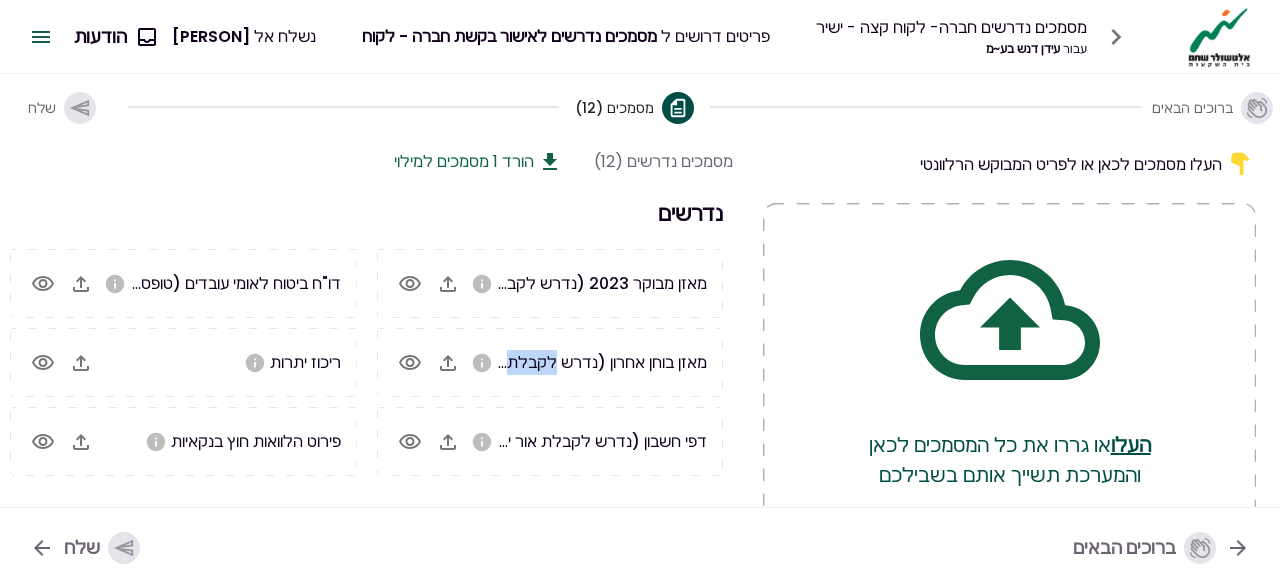 click on "מאזן בוחן אחרון (נדרש לקבלת אור ירוק)" at bounding box center [575, 362] 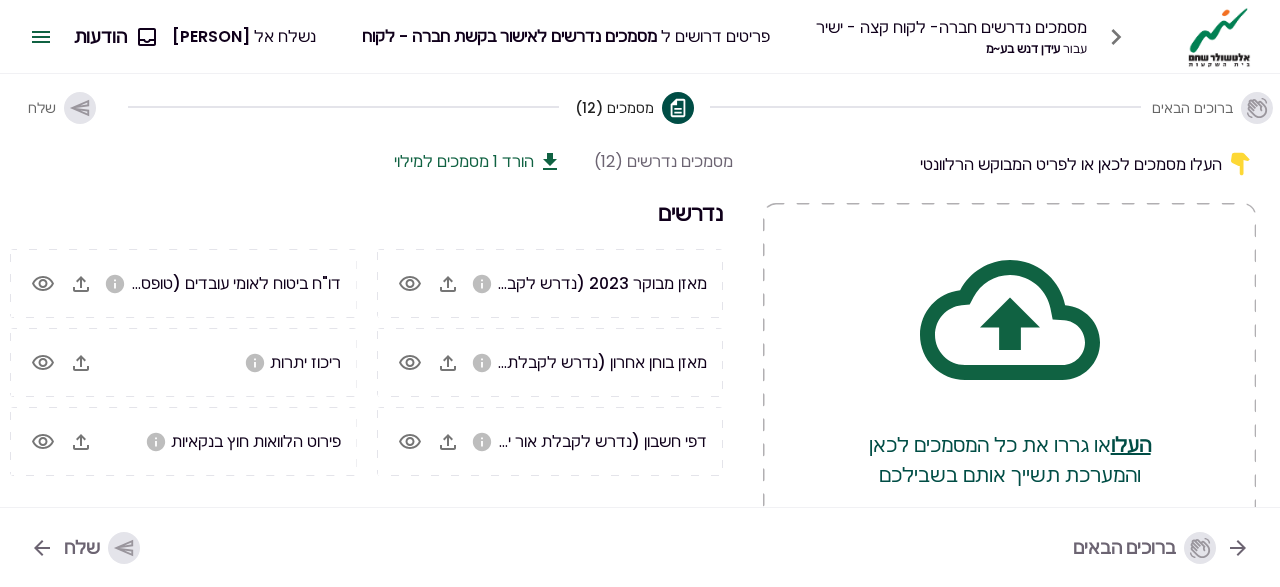click on "מאזן בוחן אחרון (נדרש לקבלת אור ירוק)" at bounding box center (575, 362) 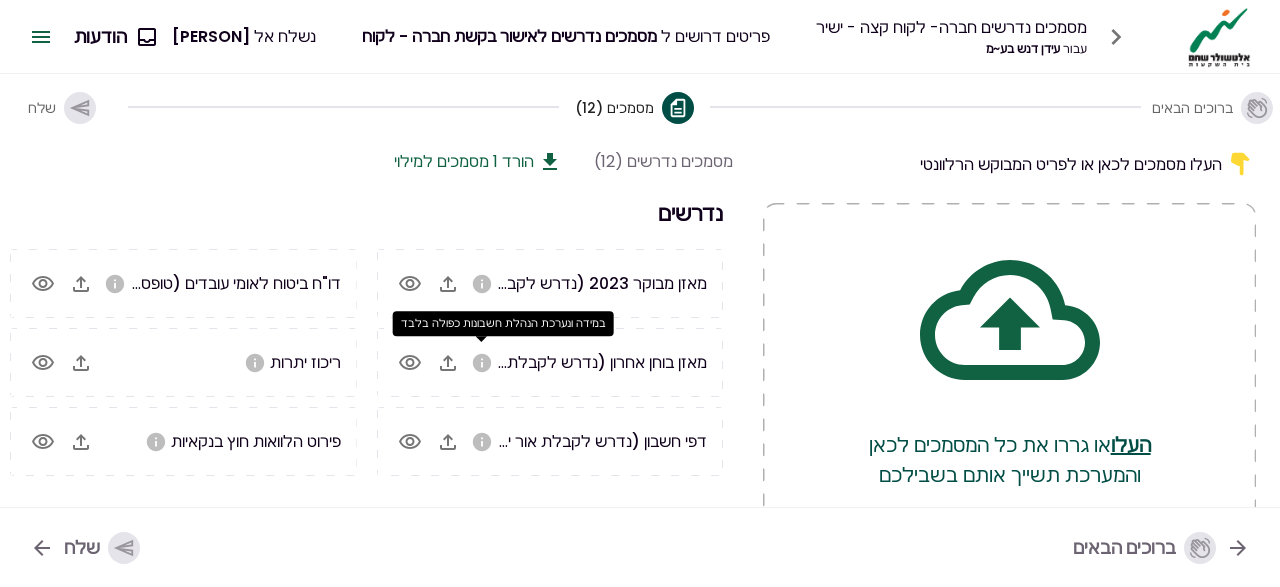 click 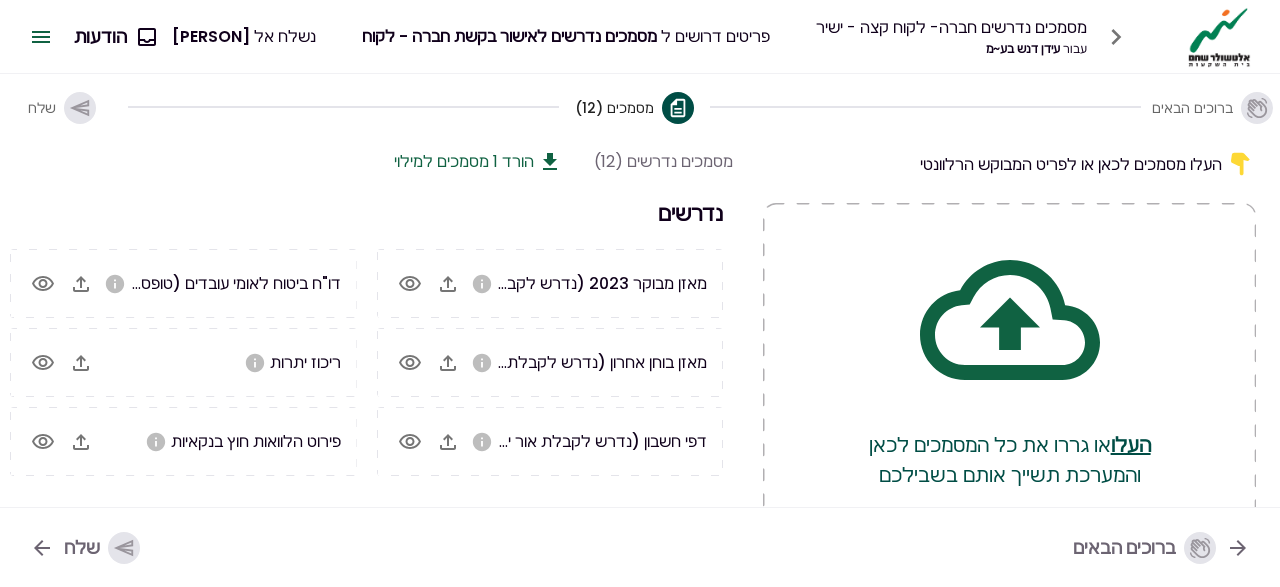 click on "מאזן בוחן אחרון (נדרש לקבלת אור ירוק)" at bounding box center [550, 362] 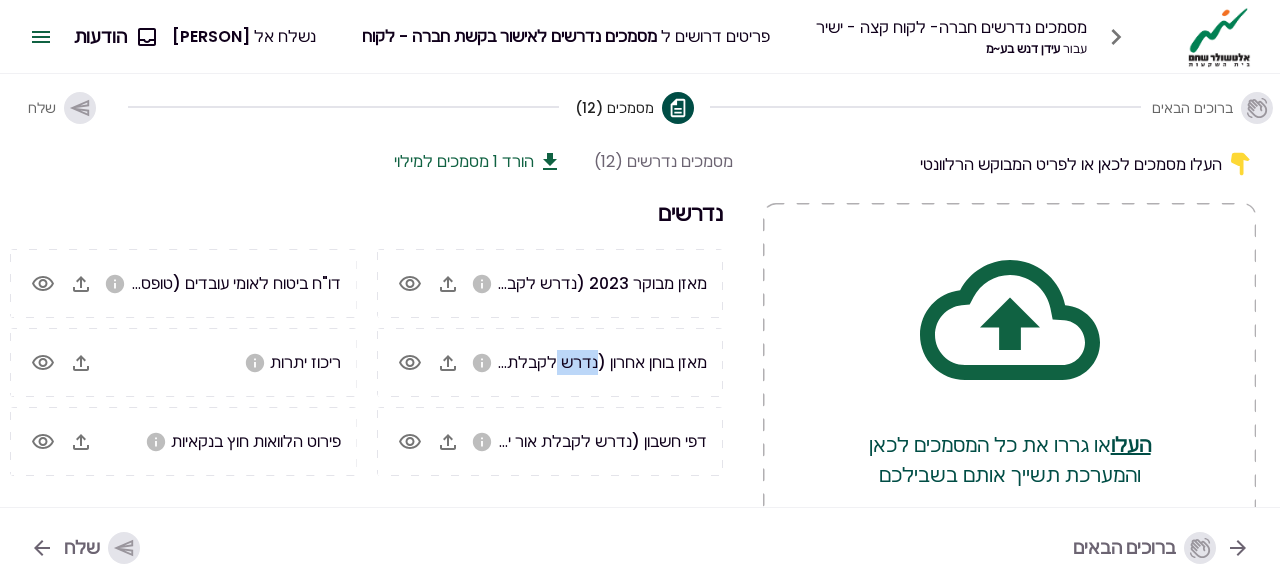 click on "מאזן בוחן אחרון (נדרש לקבלת אור ירוק)" at bounding box center (575, 362) 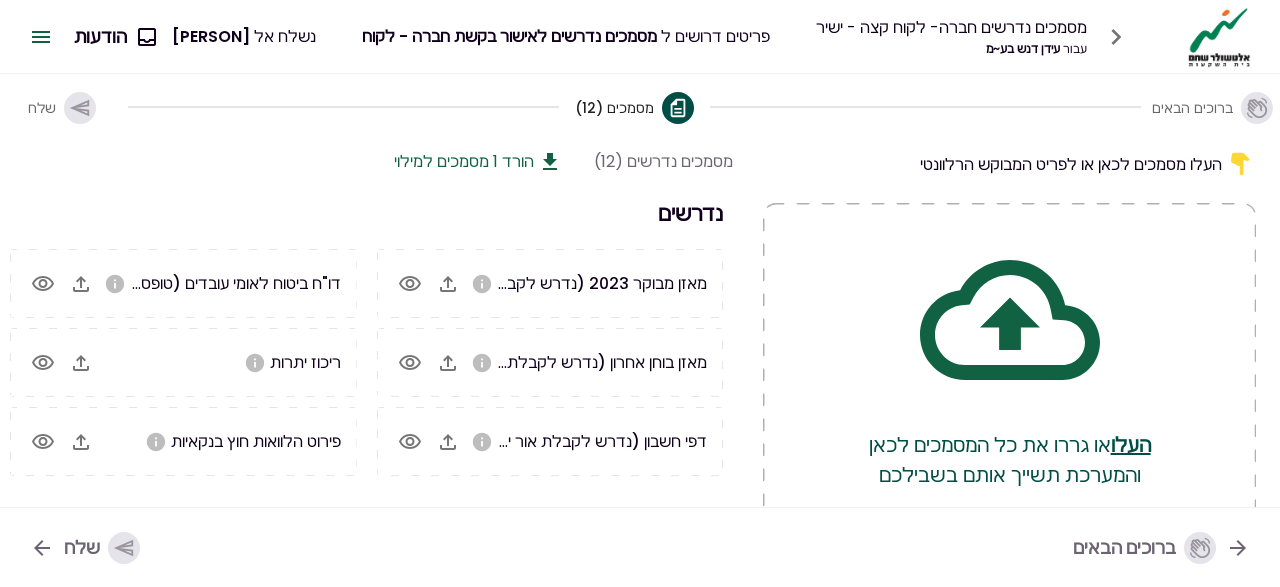 click on "מאזן בוחן אחרון (נדרש לקבלת אור ירוק)" at bounding box center (575, 362) 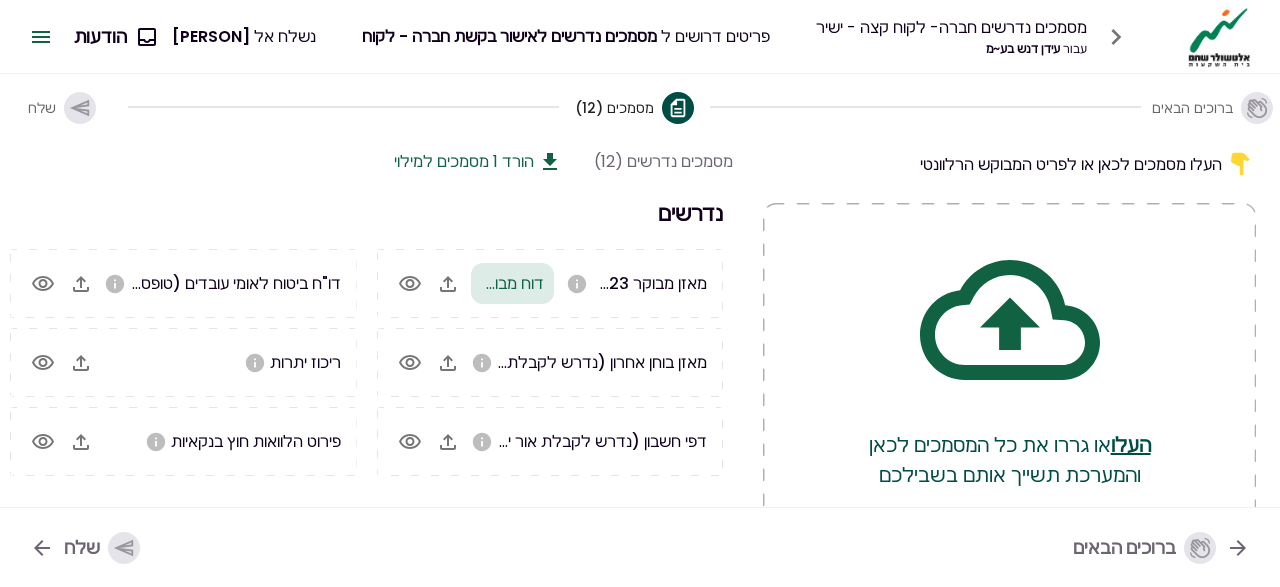 click on "נדרשים" at bounding box center [366, 213] 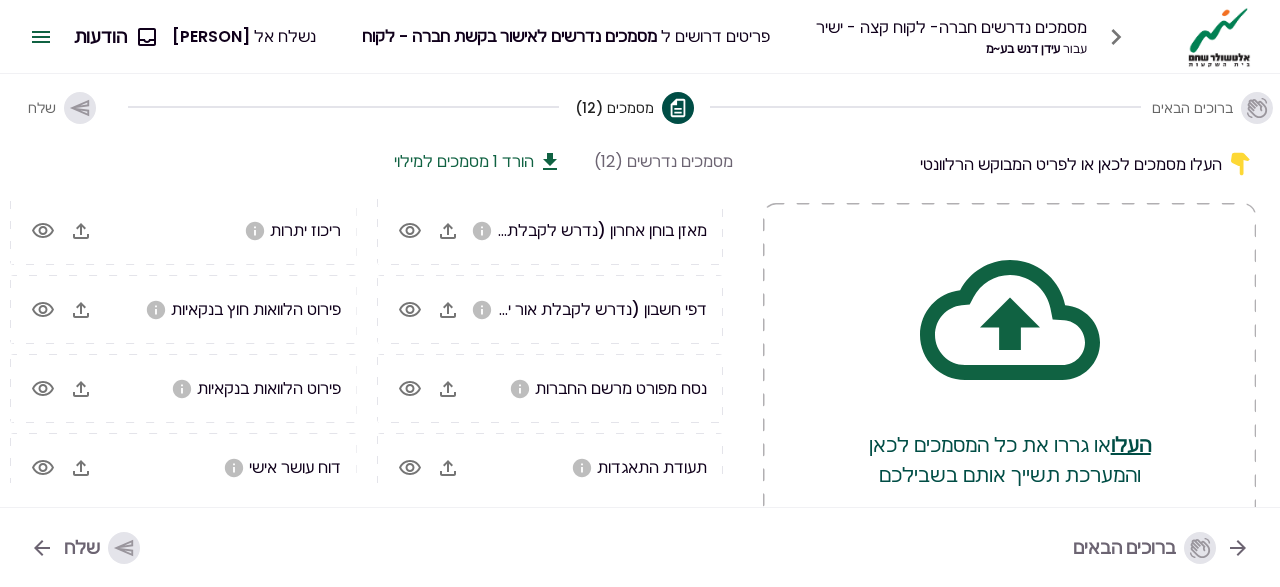 click on "מאזן בוחן אחרון (נדרש לקבלת אור ירוק)" at bounding box center (575, 230) 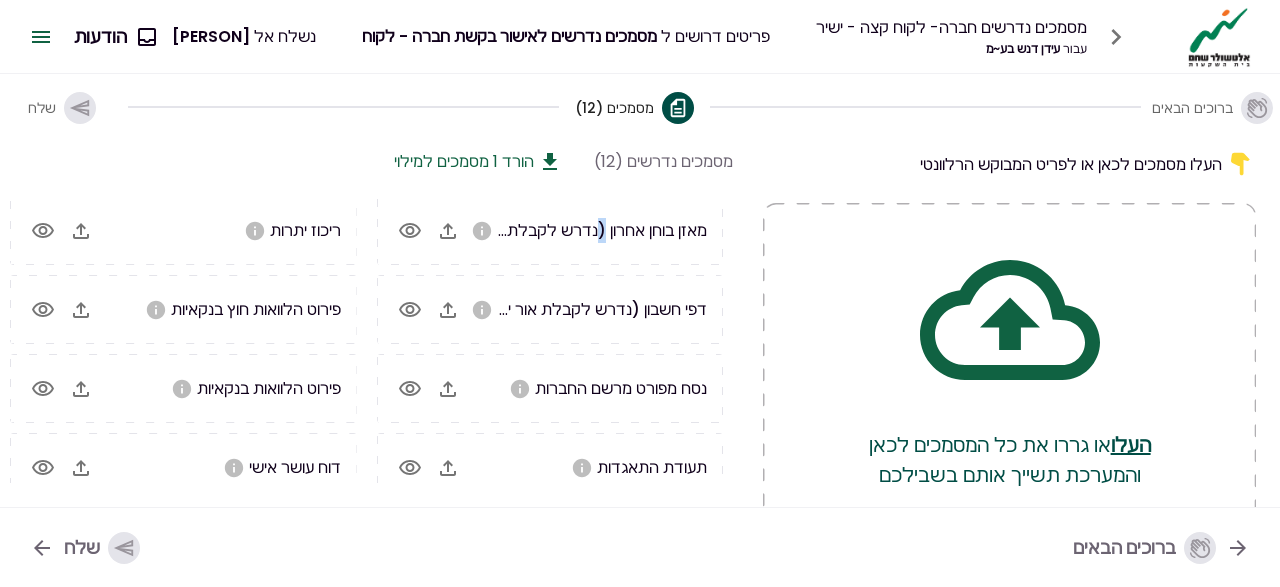 click on "מאזן בוחן אחרון (נדרש לקבלת אור ירוק)" at bounding box center (575, 230) 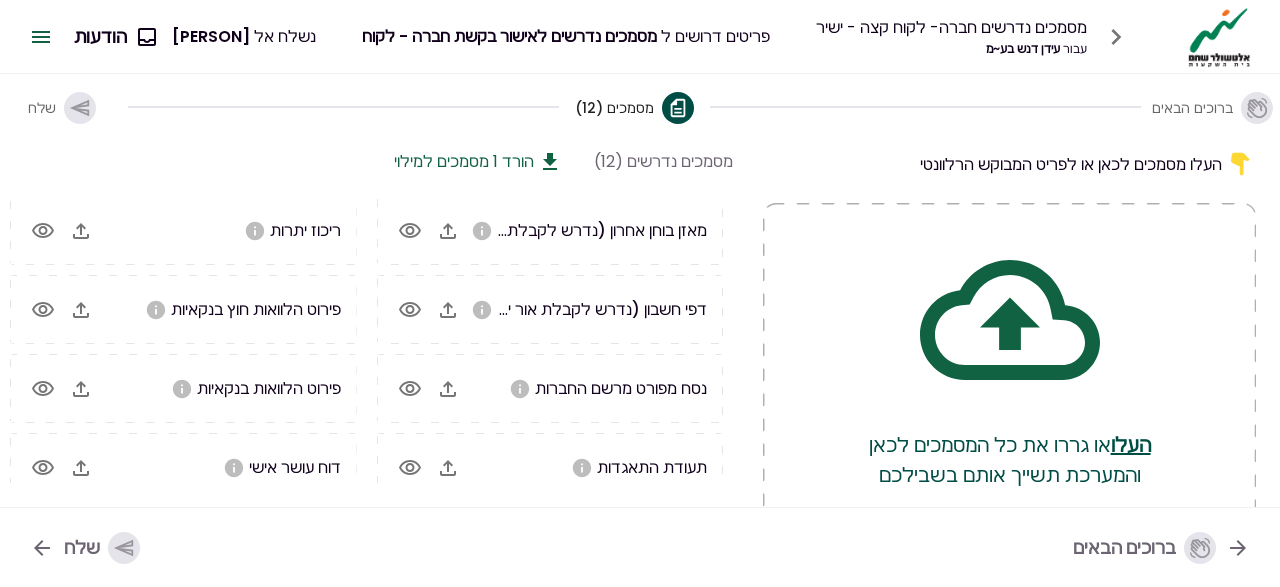 click on "מאזן בוחן אחרון (נדרש לקבלת אור ירוק)" at bounding box center (575, 230) 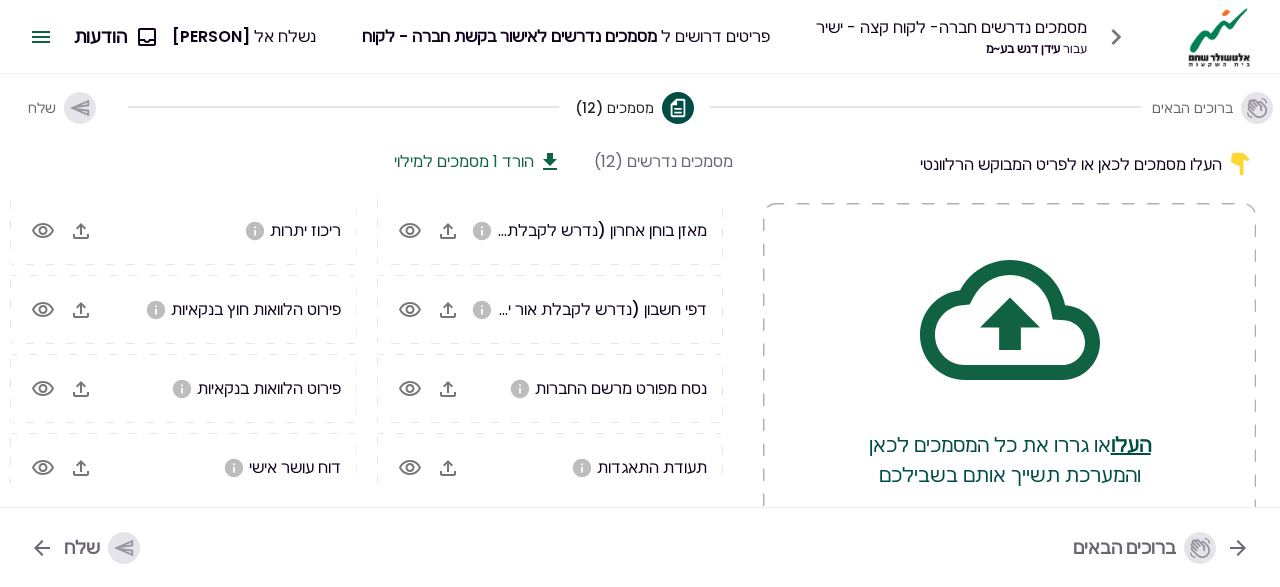 click on "מאזן בוחן אחרון (נדרש לקבלת אור ירוק)" at bounding box center [575, 230] 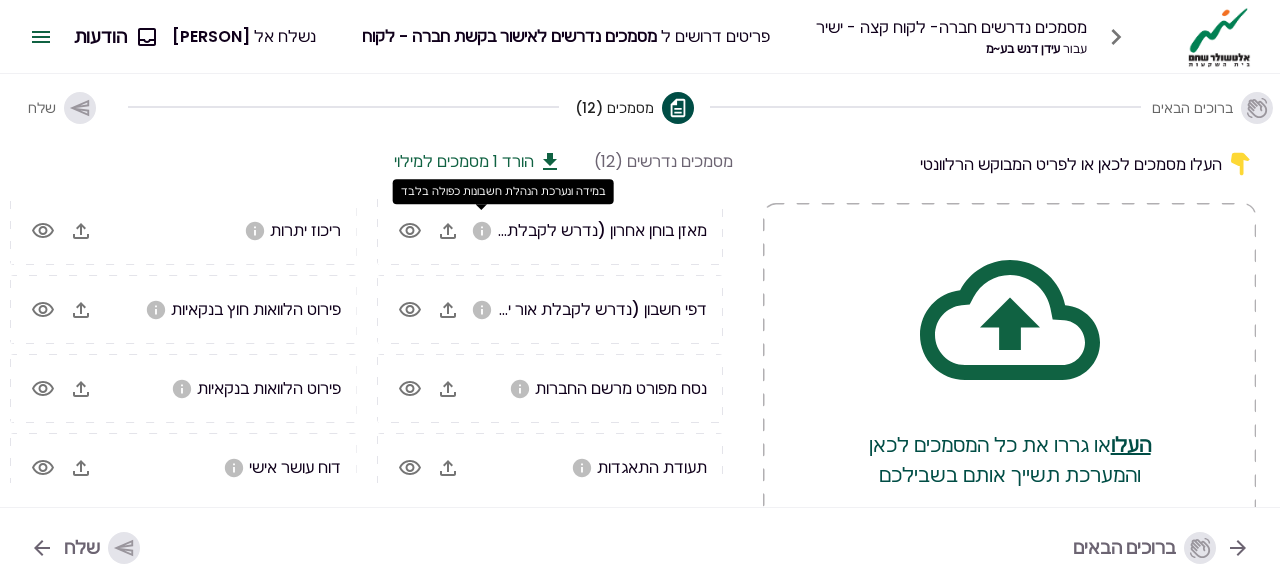 click 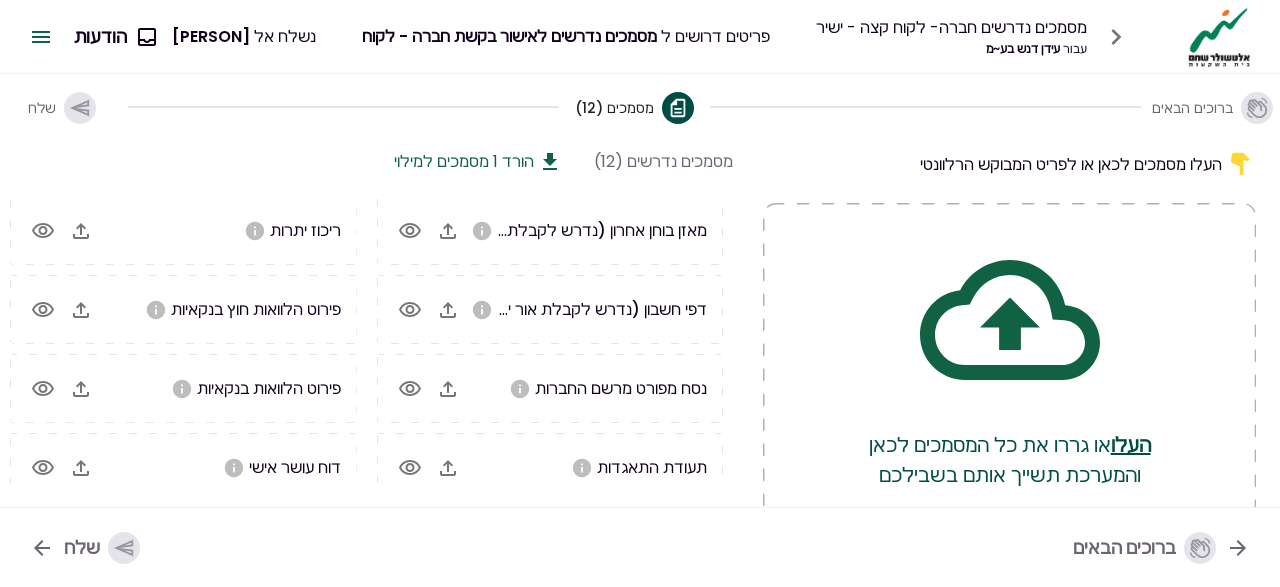 click on "מאזן בוחן אחרון (נדרש לקבלת אור ירוק)" at bounding box center (575, 230) 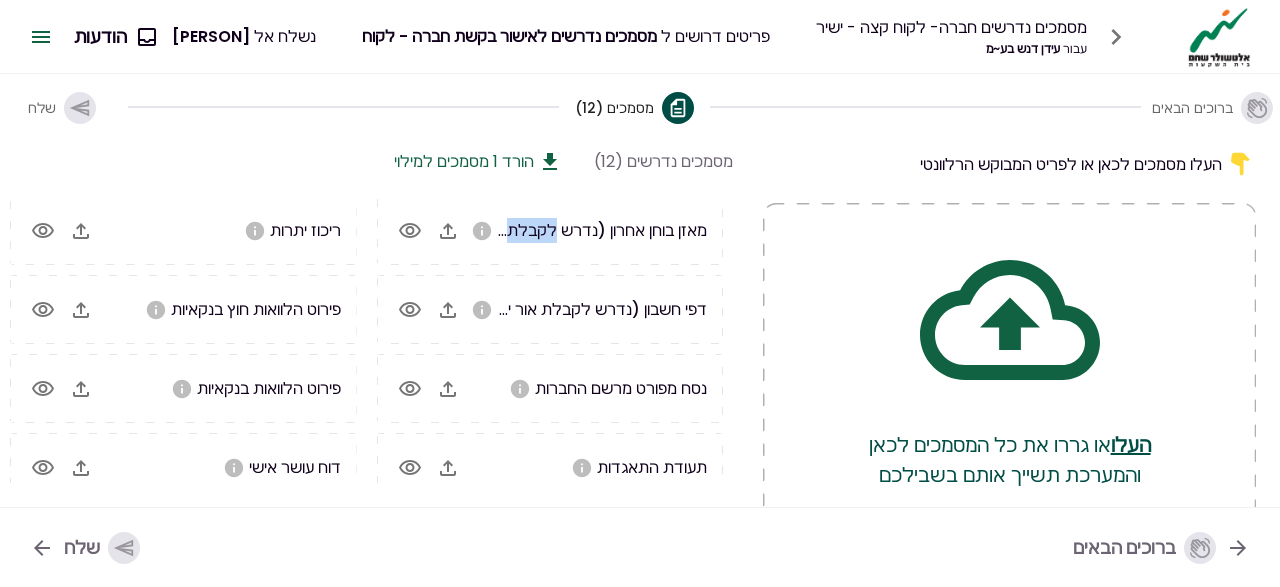 click on "מאזן בוחן אחרון (נדרש לקבלת אור ירוק)" at bounding box center (575, 230) 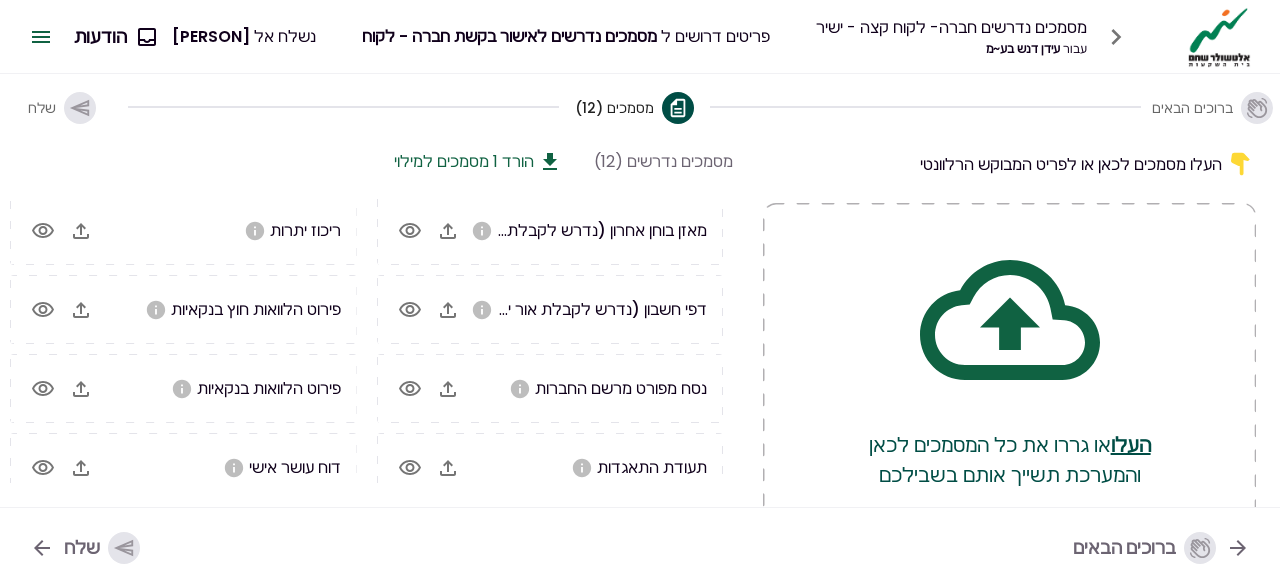 click on "מאזן בוחן אחרון (נדרש לקבלת אור ירוק)" at bounding box center [575, 230] 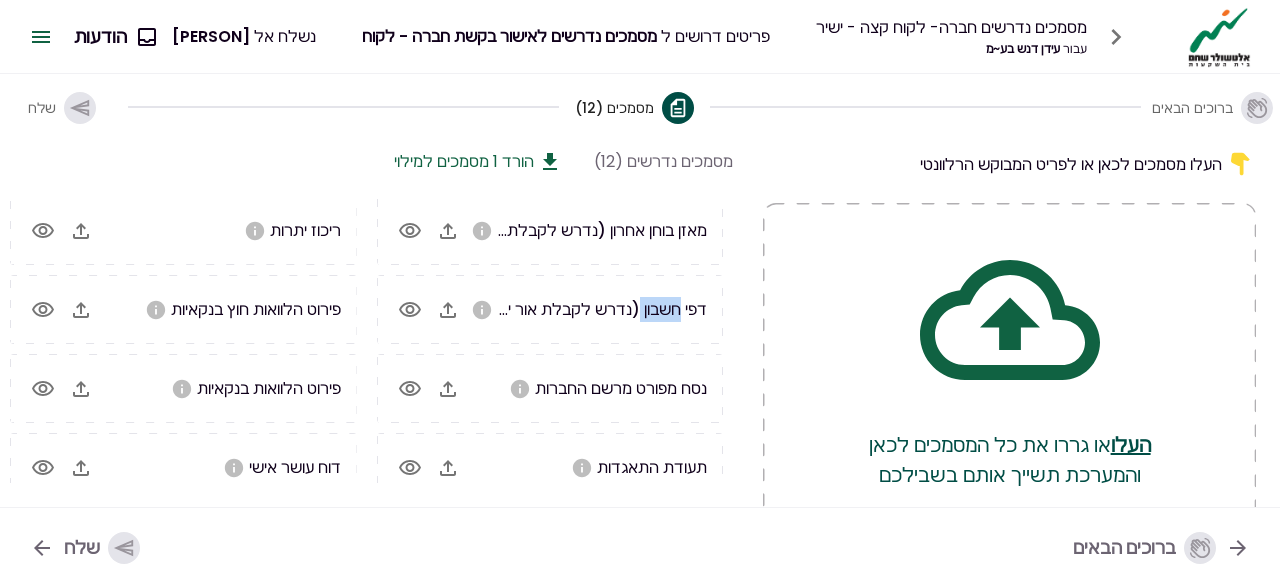 click on "דפי חשבון (נדרש לקבלת אור ירוק)" at bounding box center (592, 309) 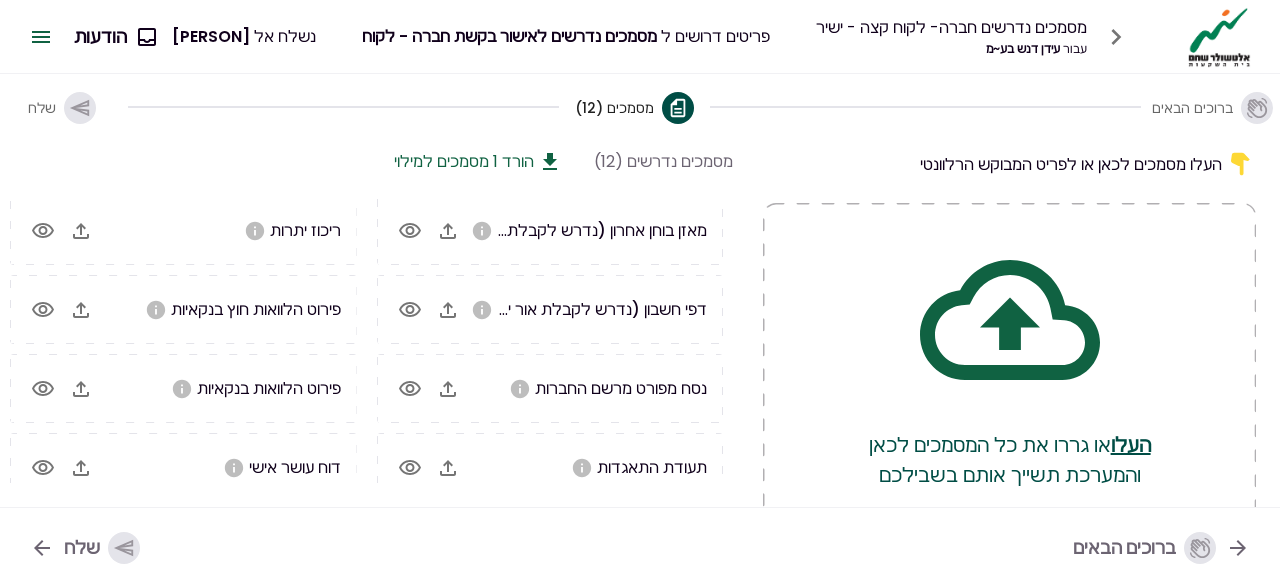 click on "דפי חשבון (נדרש לקבלת אור ירוק)" at bounding box center [592, 309] 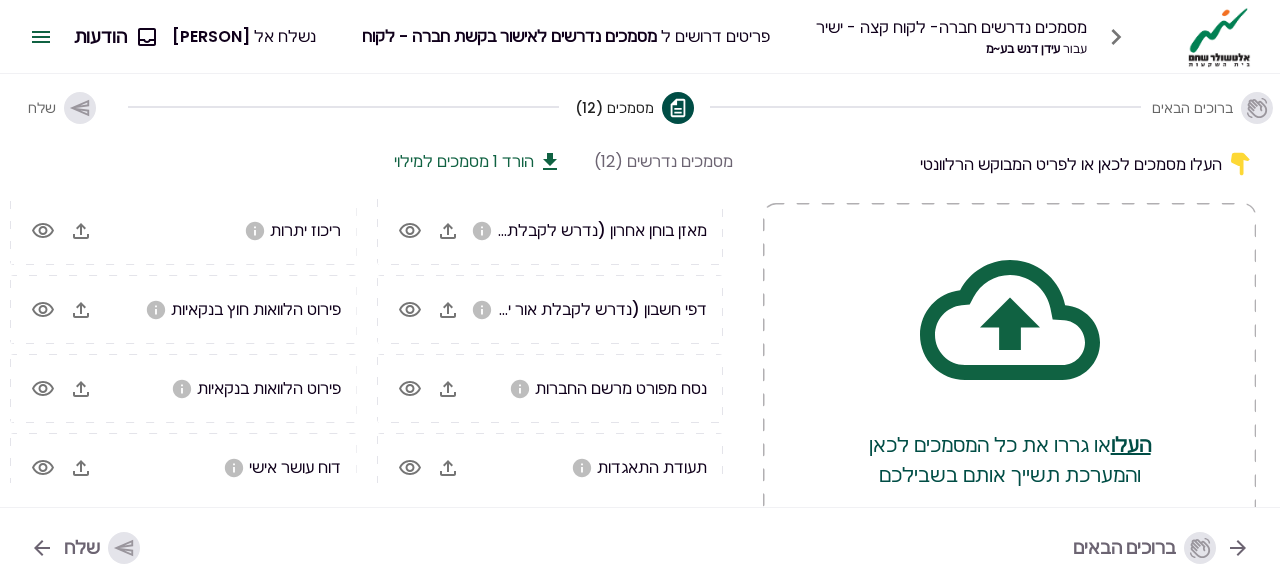 click on "מסמכים נדרשים (12) הורד 1 מסמכים למילוי נדרשים מאזן מבוקר 2023 (נדרש לקבלת אור ירוק)   דוח מבוקר 2023.pdf מאזן בוחן אחרון (נדרש לקבלת אור ירוק)   דפי חשבון (נדרש לקבלת אור ירוק)   נסח מפורט מרשם החברות   תעודת התאגדות   דו"ח מע"מ (ESNA)   דו"ח ביטוח לאומי עובדים (טופס 102)   ריכוז יתרות   פירוט הלוואות חוץ בנקאיות   פירוט הלוואות בנקאיות   דוח עושר אישי   תעודות זהות של בעלי החברה" at bounding box center (640, 323) 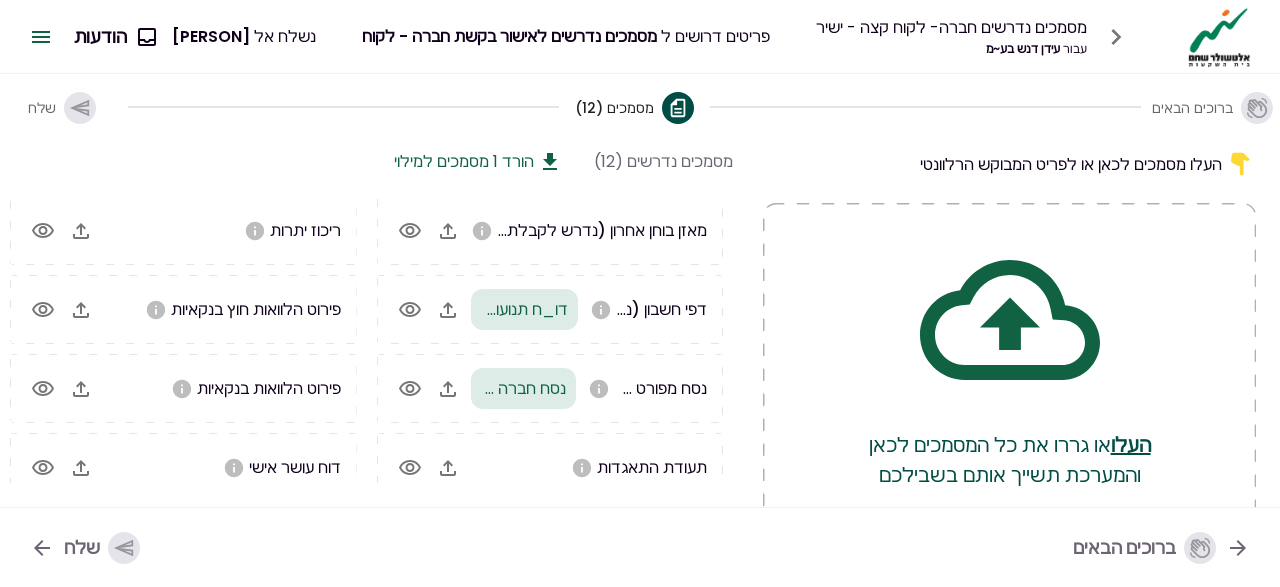 click on "ברוכים הבאים שלח" at bounding box center (640, 547) 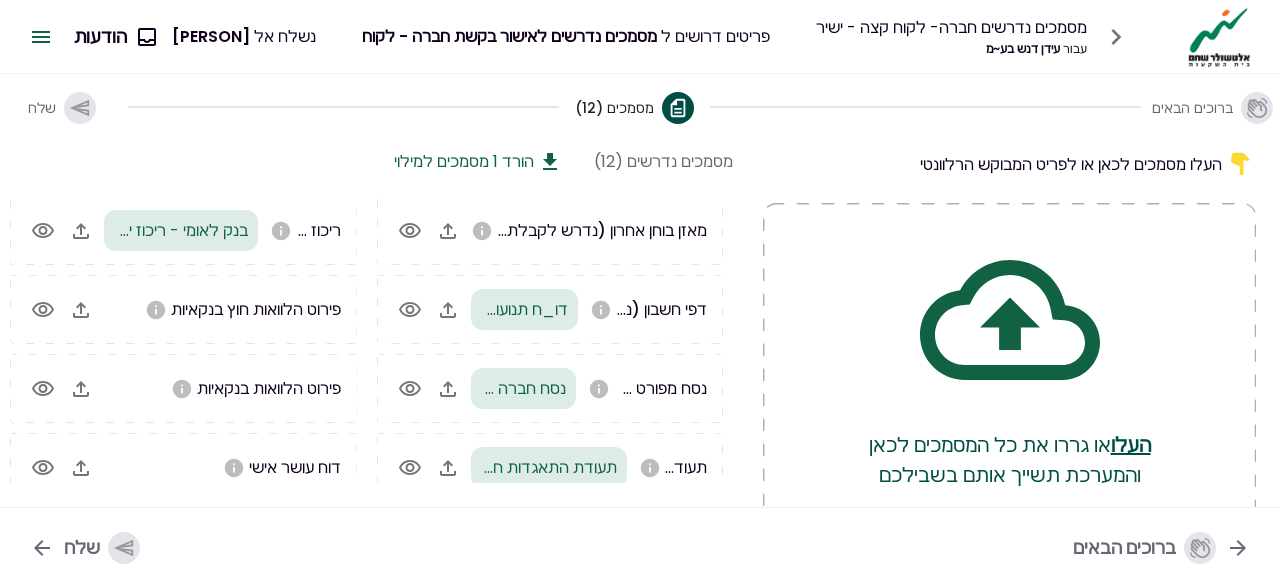 drag, startPoint x: 297, startPoint y: 158, endPoint x: 352, endPoint y: 20, distance: 148.55638 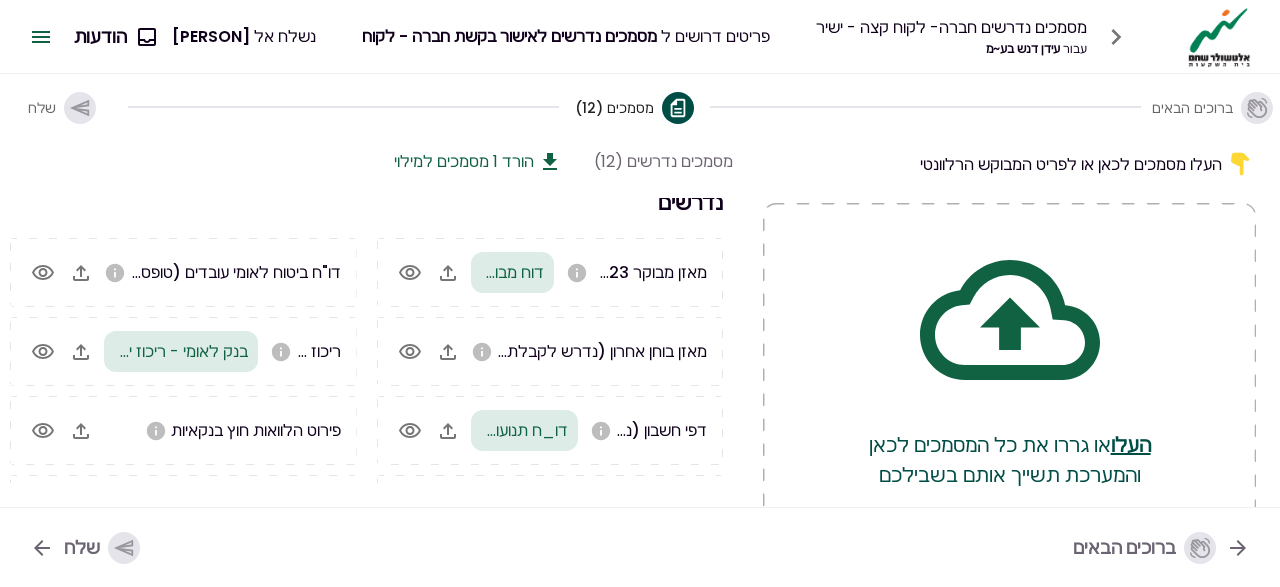 scroll, scrollTop: 0, scrollLeft: 0, axis: both 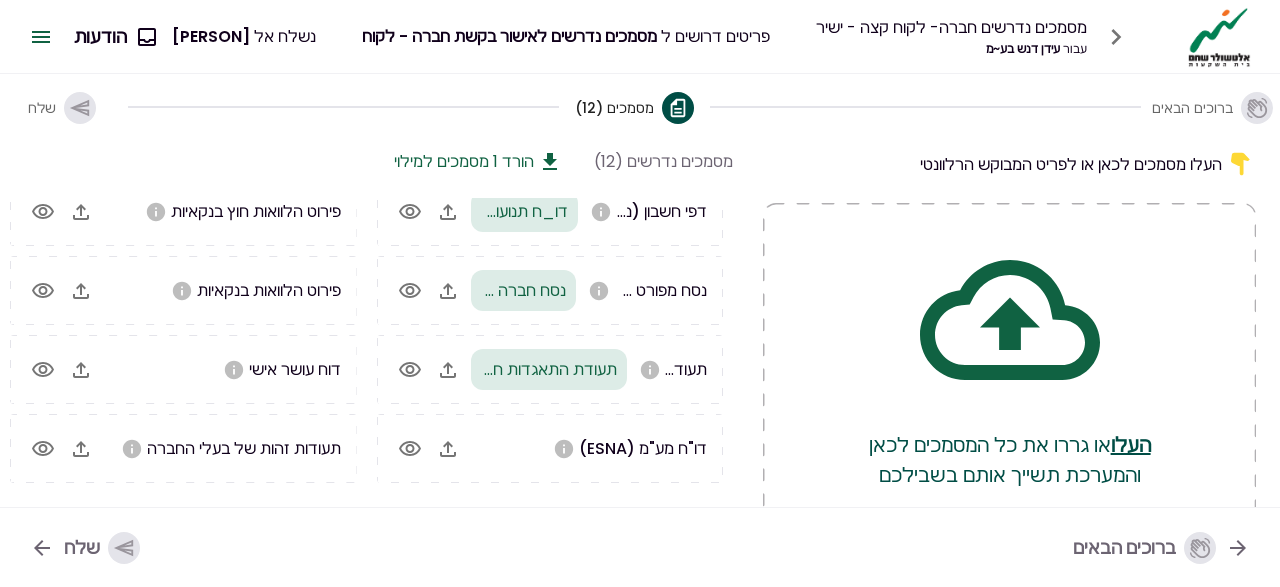 drag, startPoint x: 605, startPoint y: 511, endPoint x: 597, endPoint y: 535, distance: 25.298222 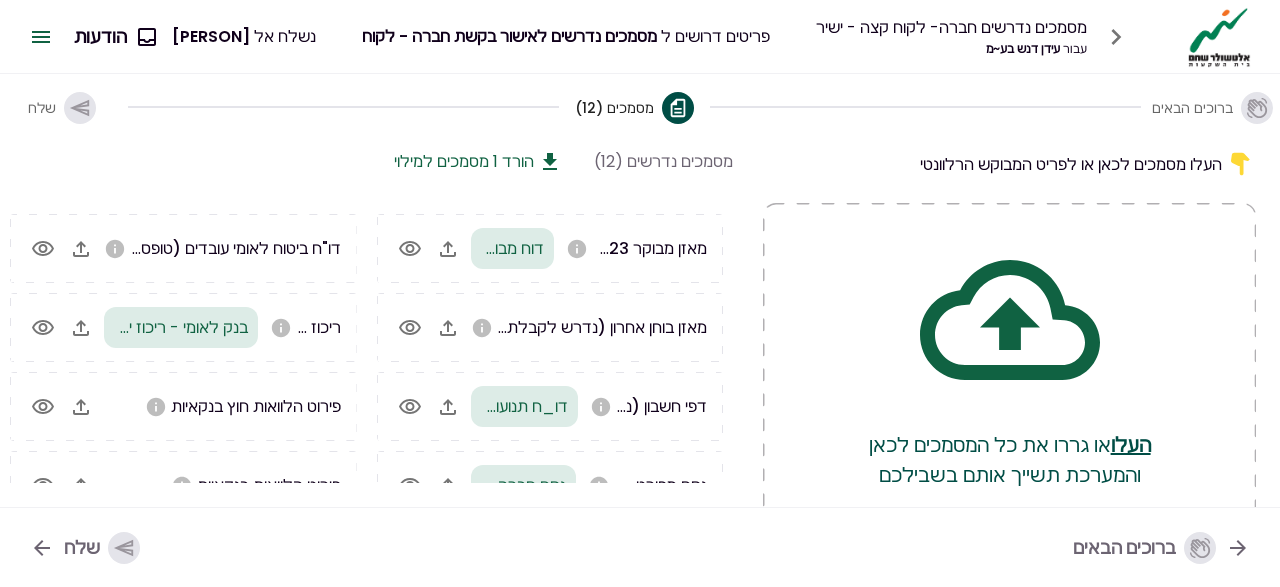 scroll, scrollTop: 0, scrollLeft: 0, axis: both 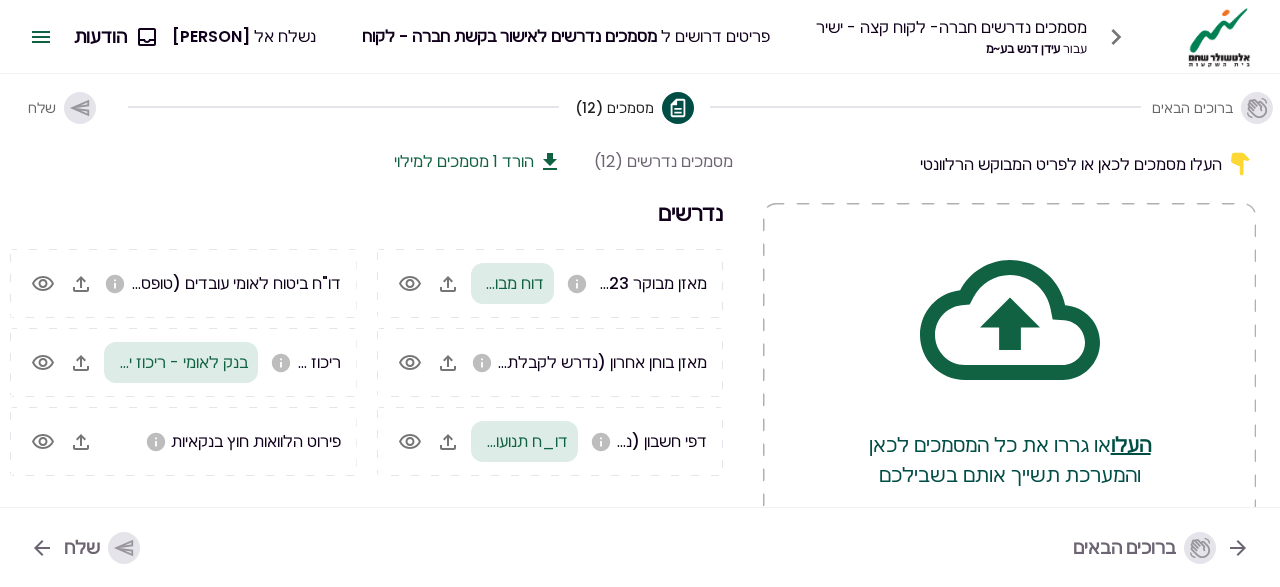drag, startPoint x: 739, startPoint y: 285, endPoint x: 745, endPoint y: 323, distance: 38.470768 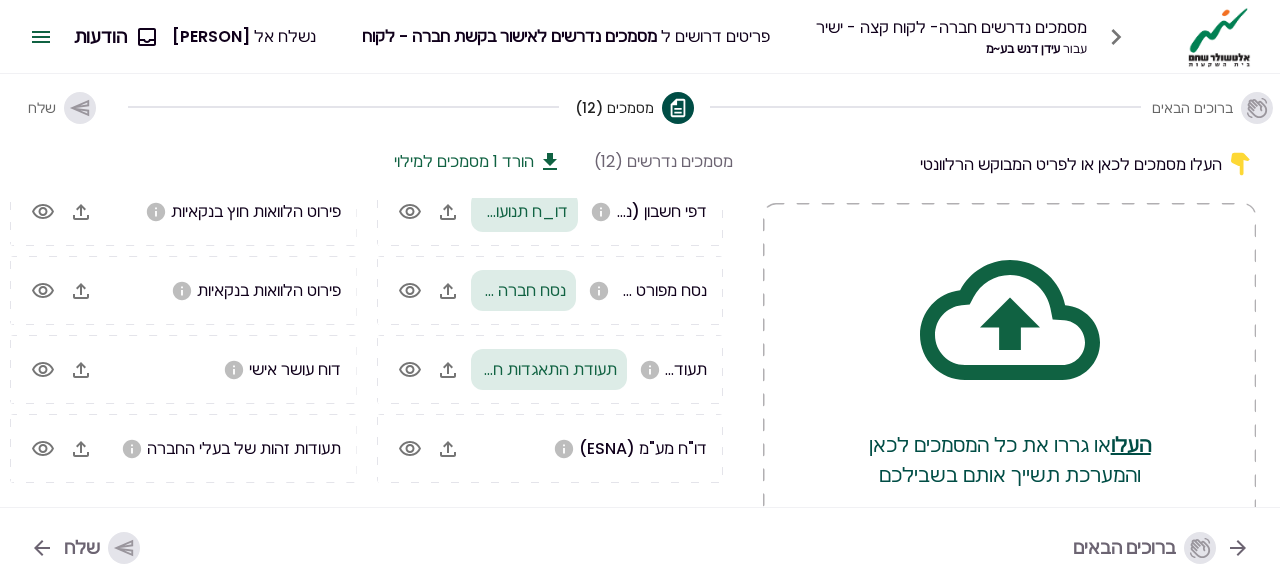 scroll, scrollTop: 98, scrollLeft: 0, axis: vertical 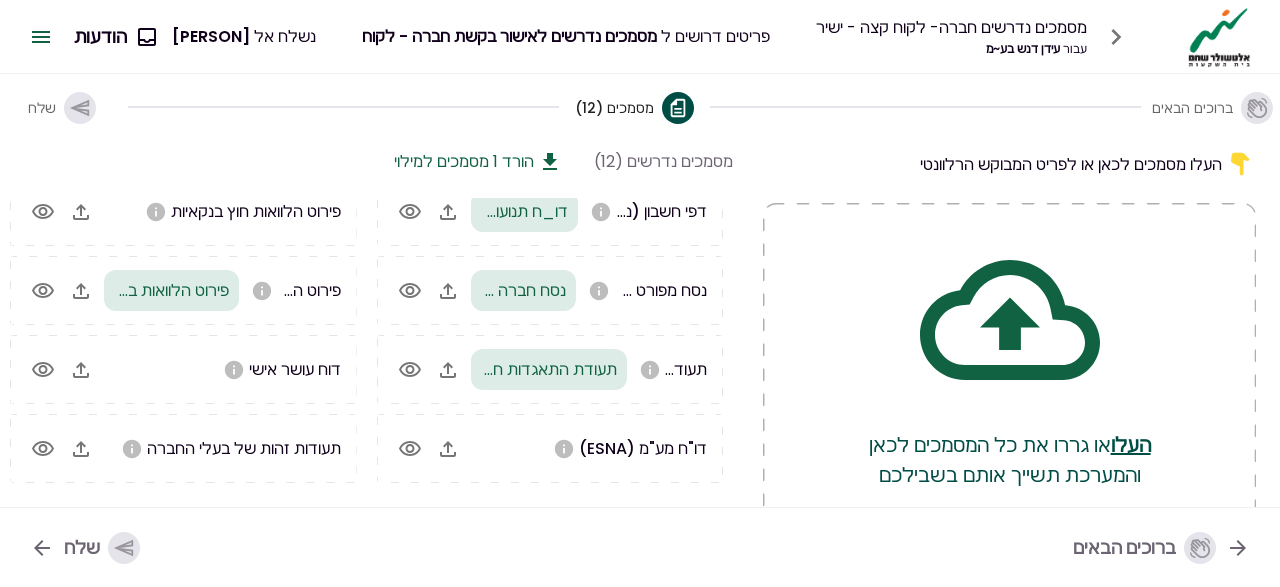 click 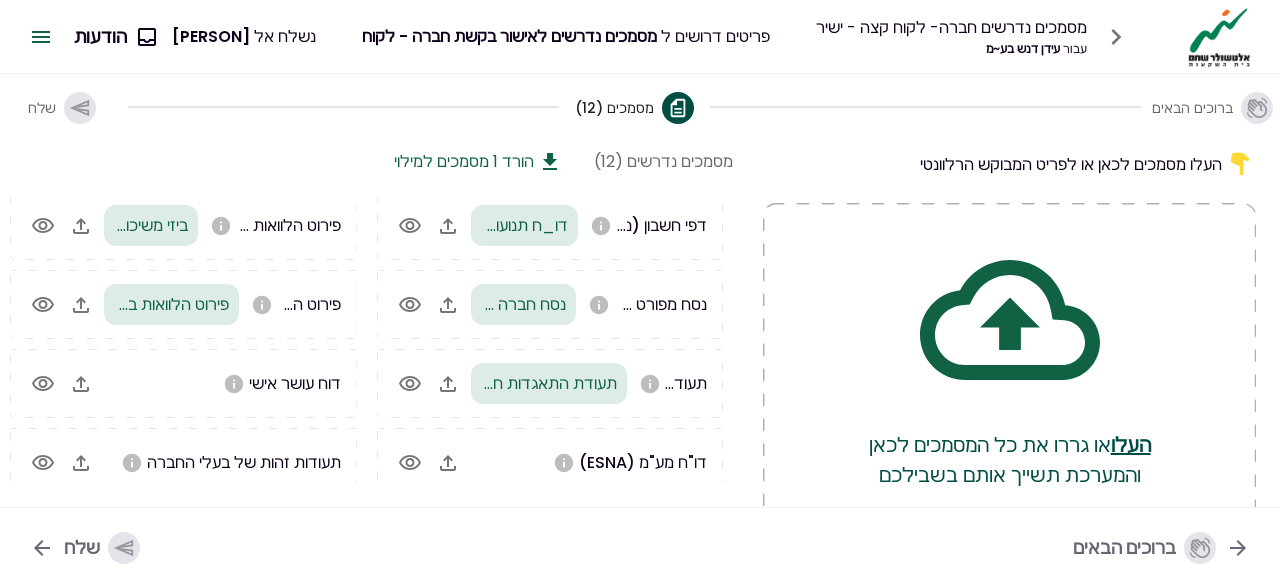 scroll, scrollTop: 230, scrollLeft: 0, axis: vertical 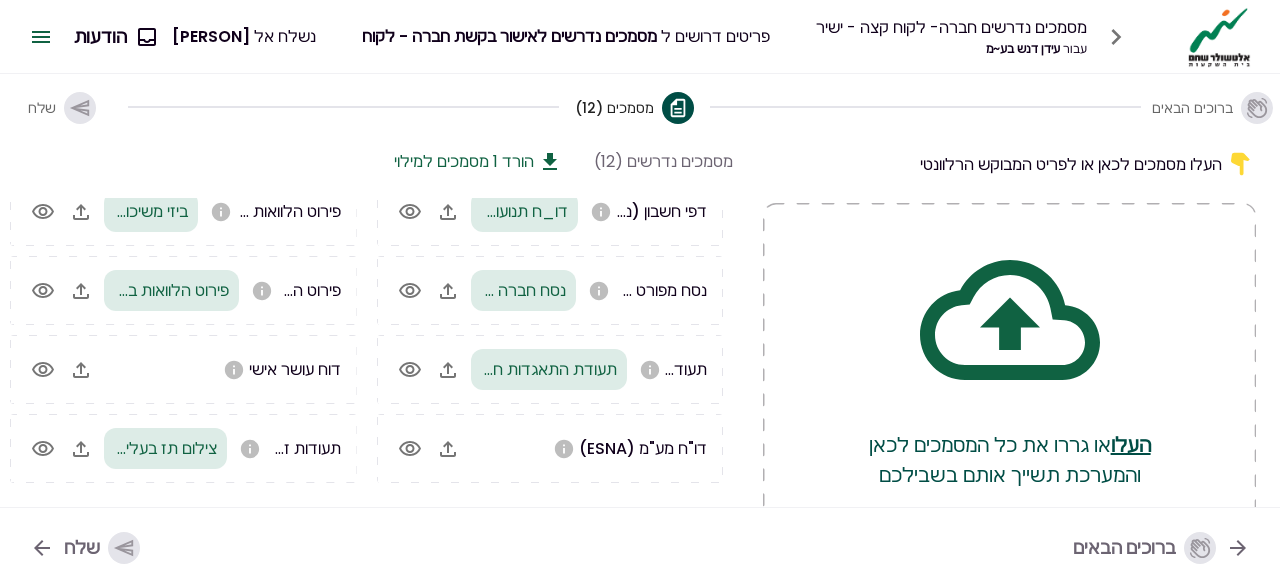 drag, startPoint x: 361, startPoint y: 533, endPoint x: 337, endPoint y: 475, distance: 62.76942 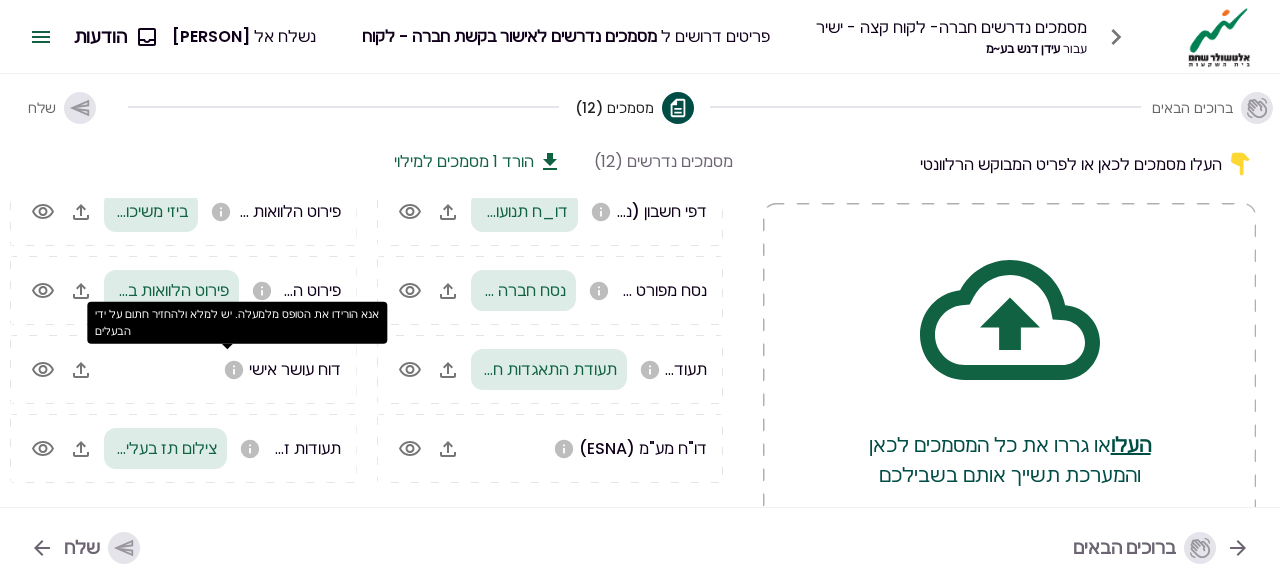 click 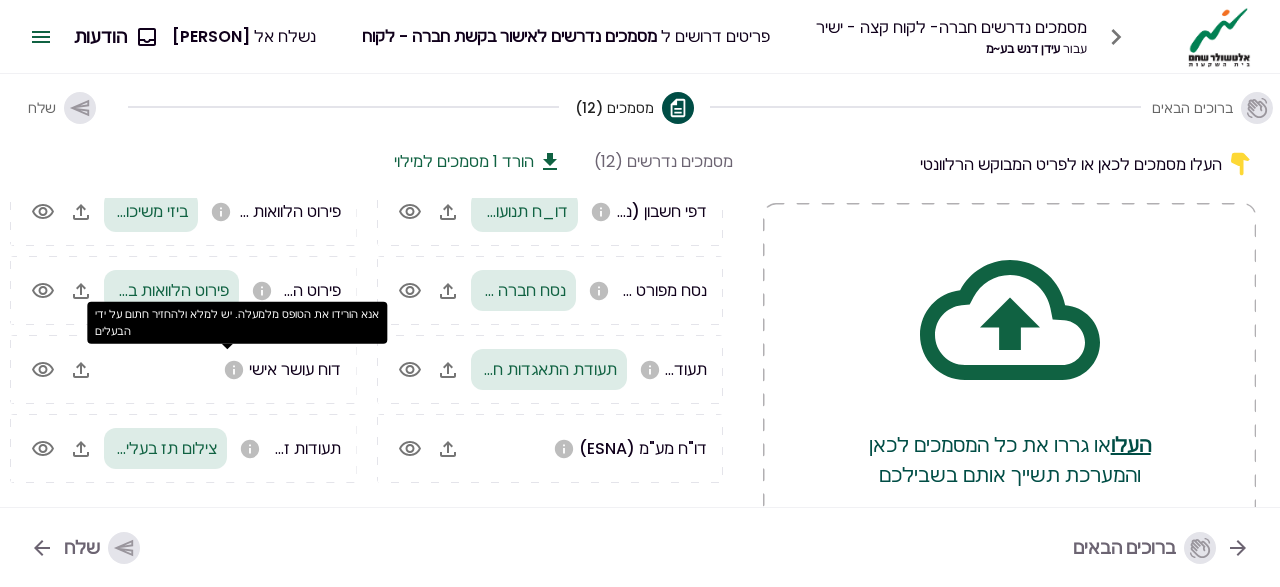 click on "אנא הורידו את הטופס מלמעלה. יש למלא ולהחזיר חתום על ידי הבעלים" at bounding box center (237, 323) 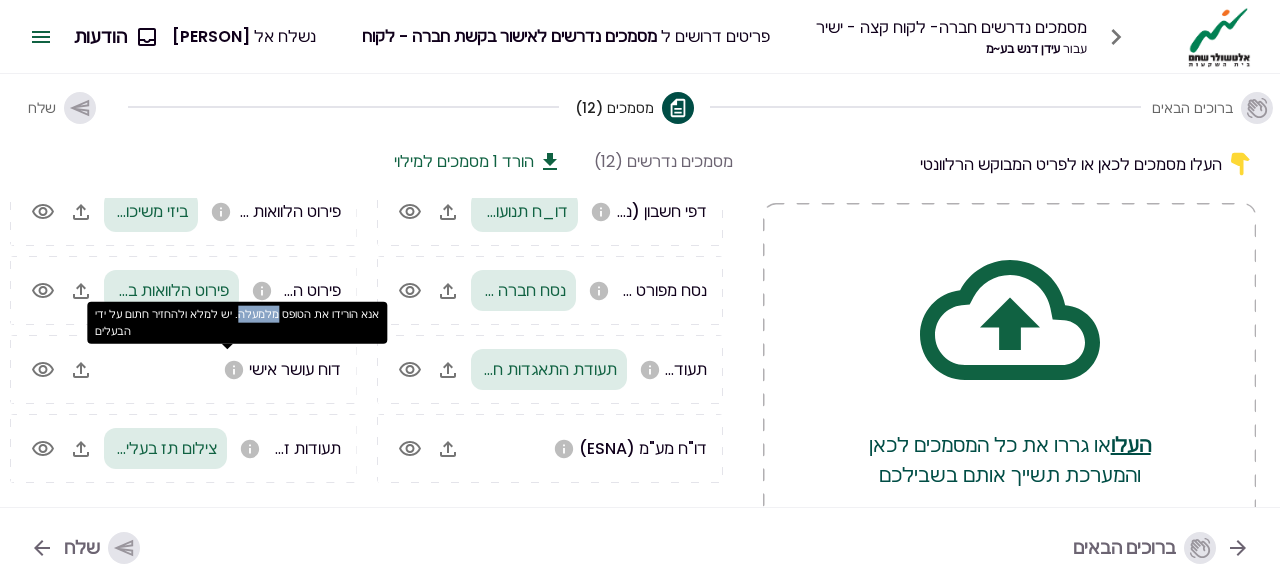 click on "אנא הורידו את הטופס מלמעלה. יש למלא ולהחזיר חתום על ידי הבעלים" at bounding box center [237, 323] 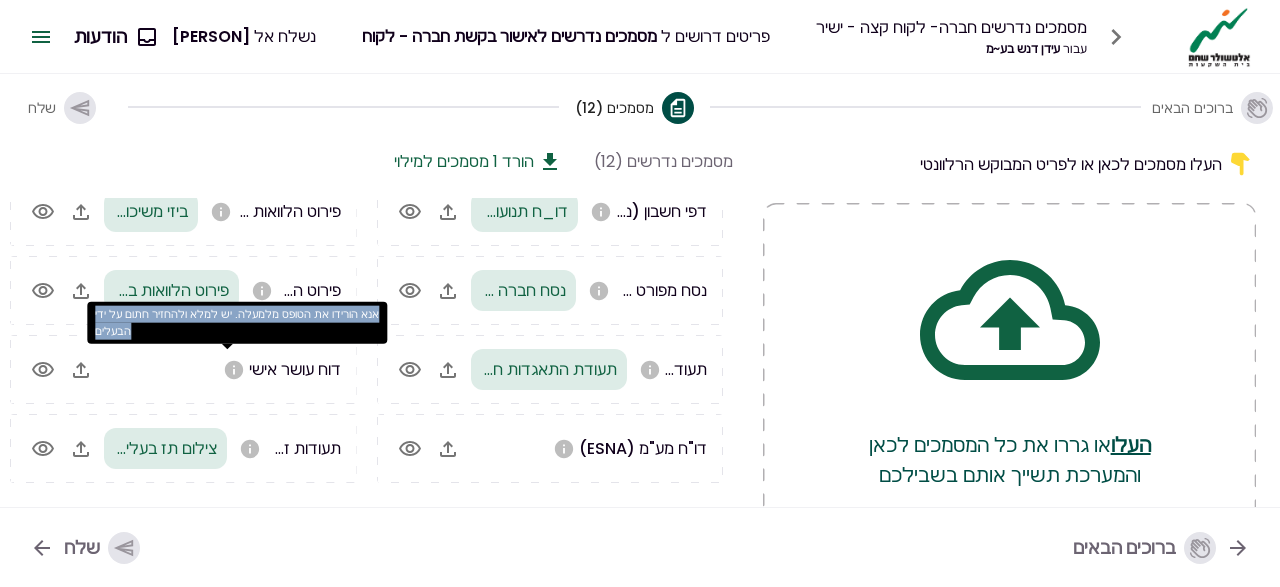 click on "אנא הורידו את הטופס מלמעלה. יש למלא ולהחזיר חתום על ידי הבעלים" at bounding box center (237, 323) 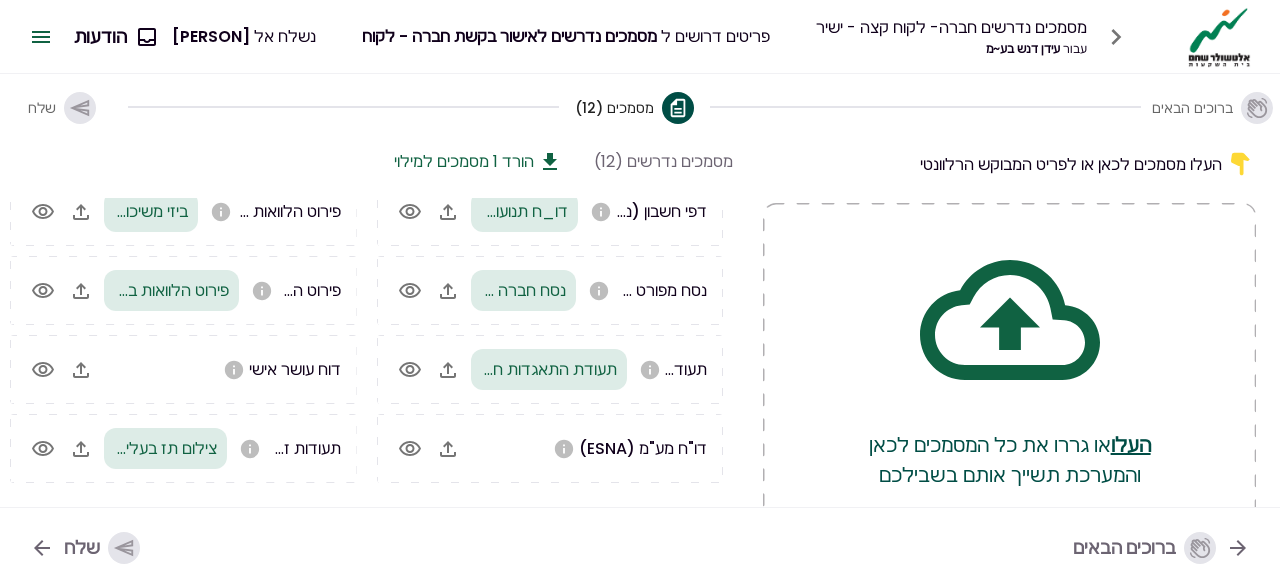 click on "דו"ח מע"מ (ESNA)" at bounding box center [643, 448] 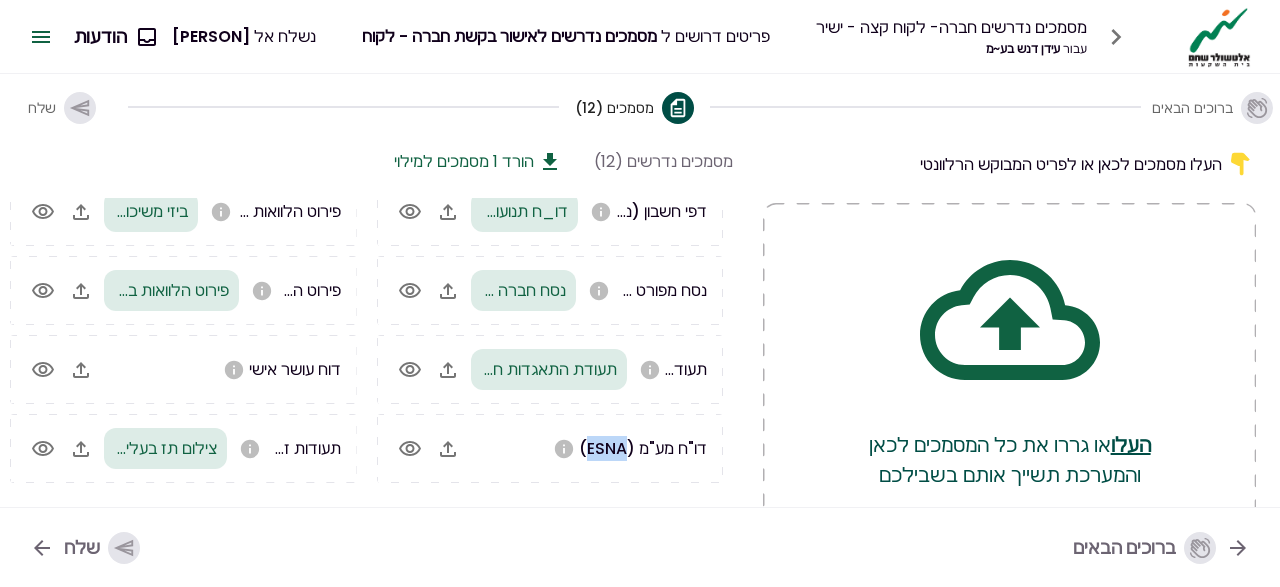 click on "דו"ח מע"מ (ESNA)" at bounding box center [643, 448] 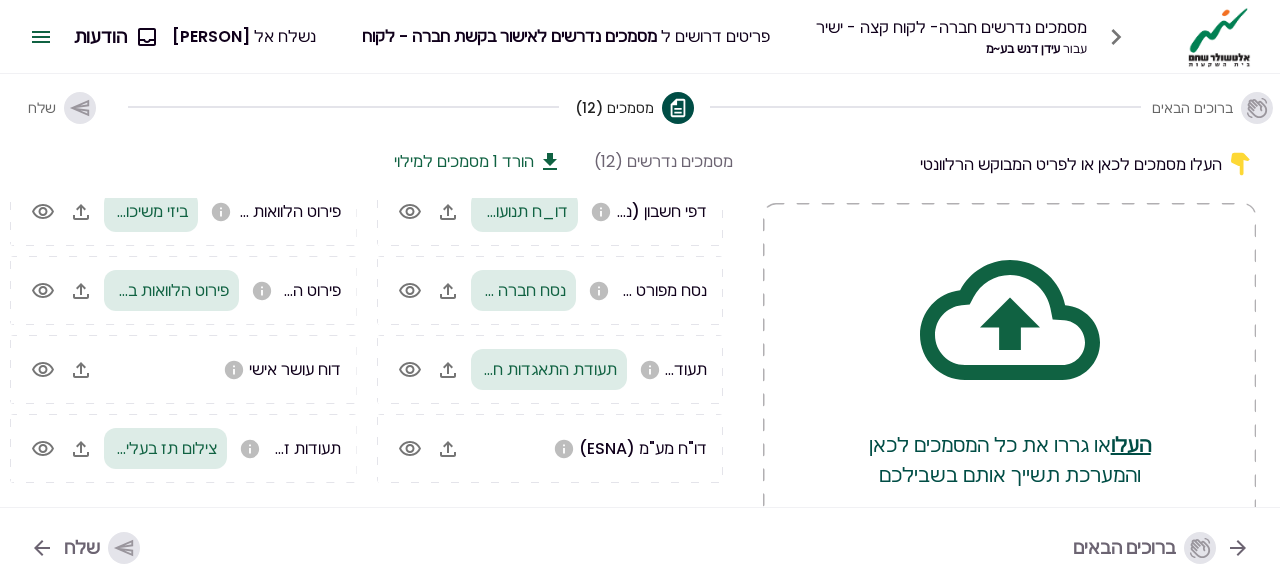 click on "דו"ח מע"מ (ESNA)" at bounding box center [643, 448] 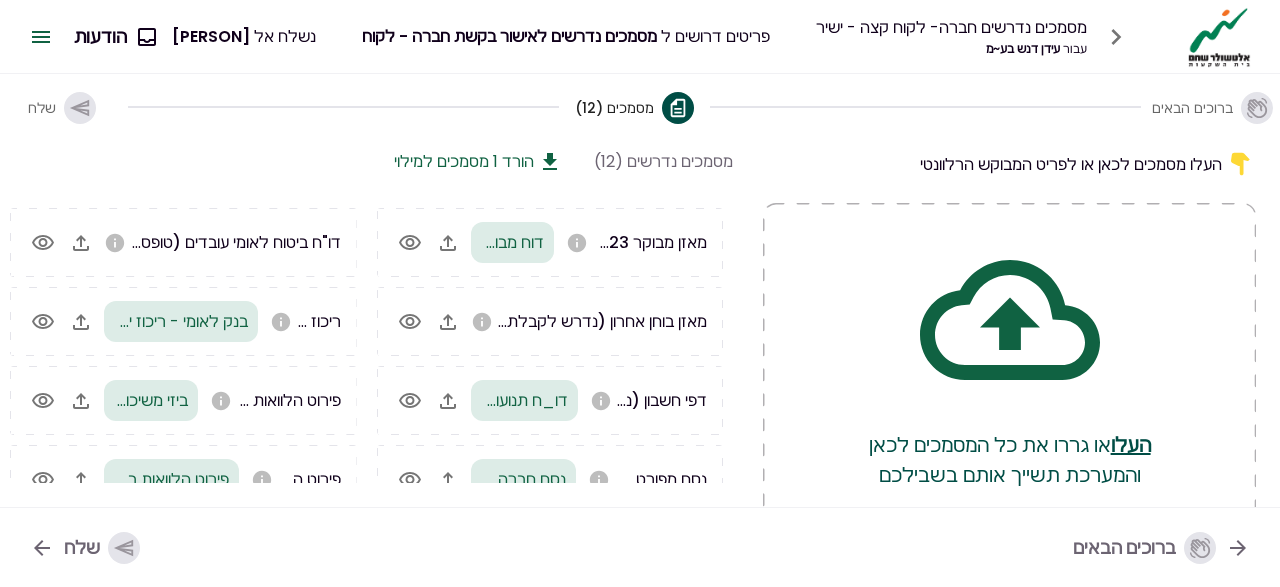 scroll, scrollTop: 0, scrollLeft: 0, axis: both 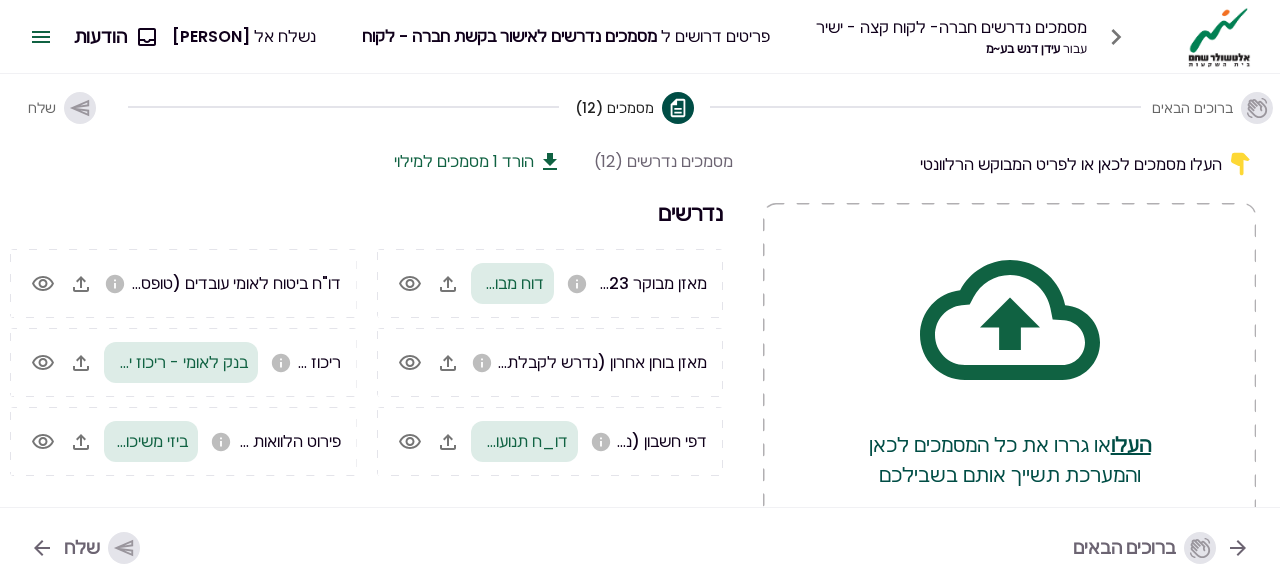 click on "מאזן בוחן אחרון (נדרש לקבלת אור ירוק)" at bounding box center (550, 362) 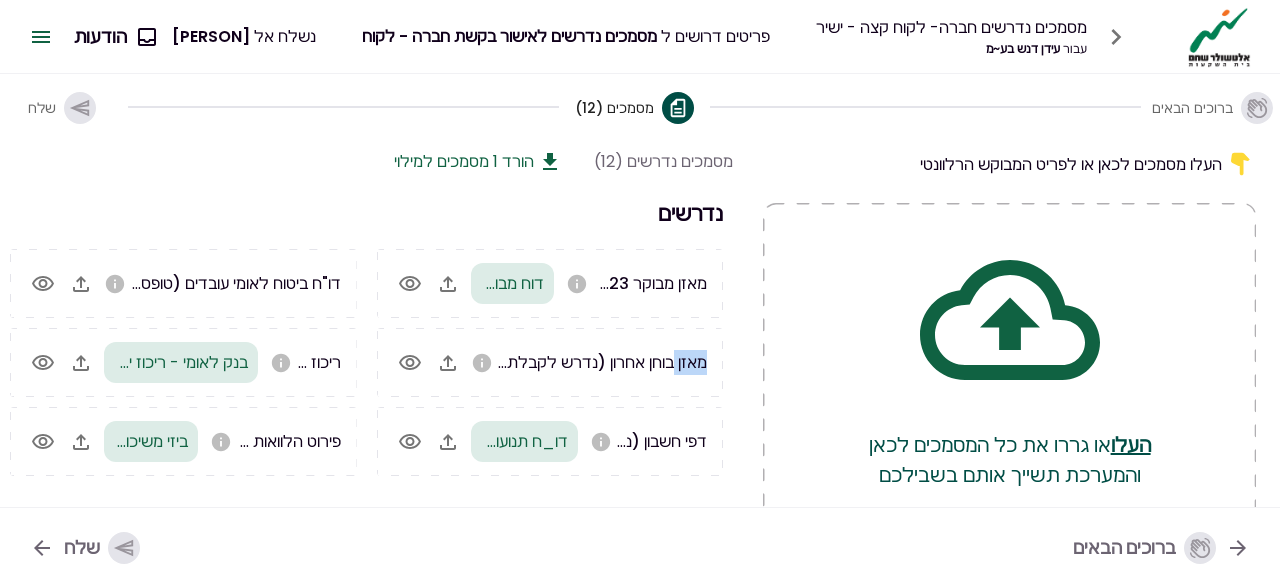 click on "מאזן בוחן אחרון (נדרש לקבלת אור ירוק)" at bounding box center (550, 362) 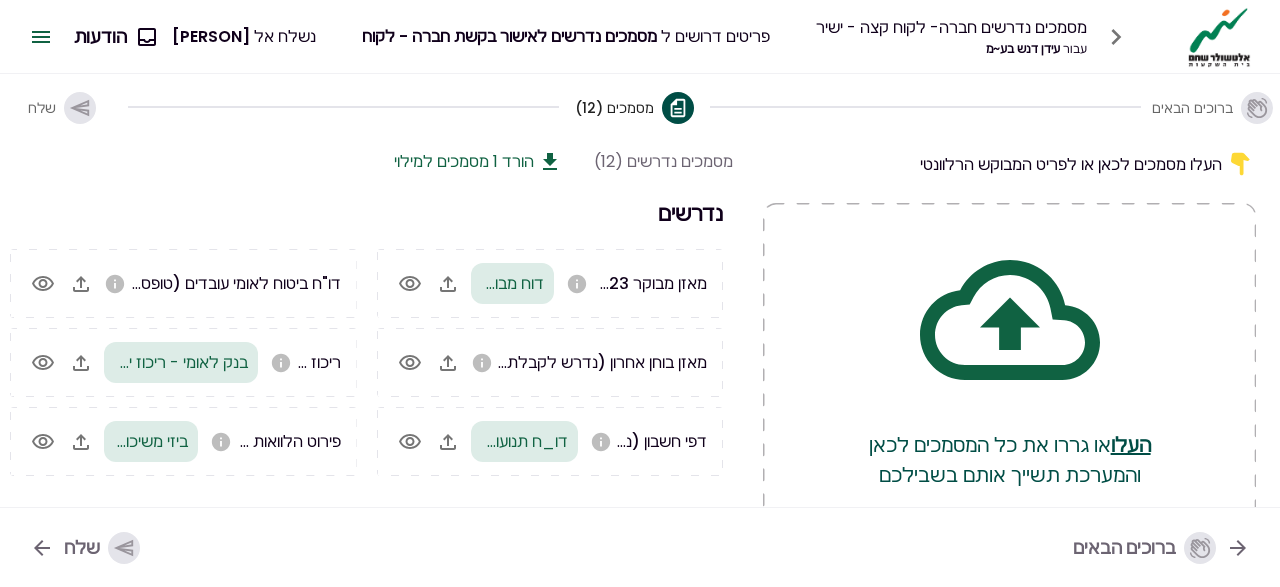 click on "מאזן בוחן אחרון (נדרש לקבלת אור ירוק)" at bounding box center (550, 362) 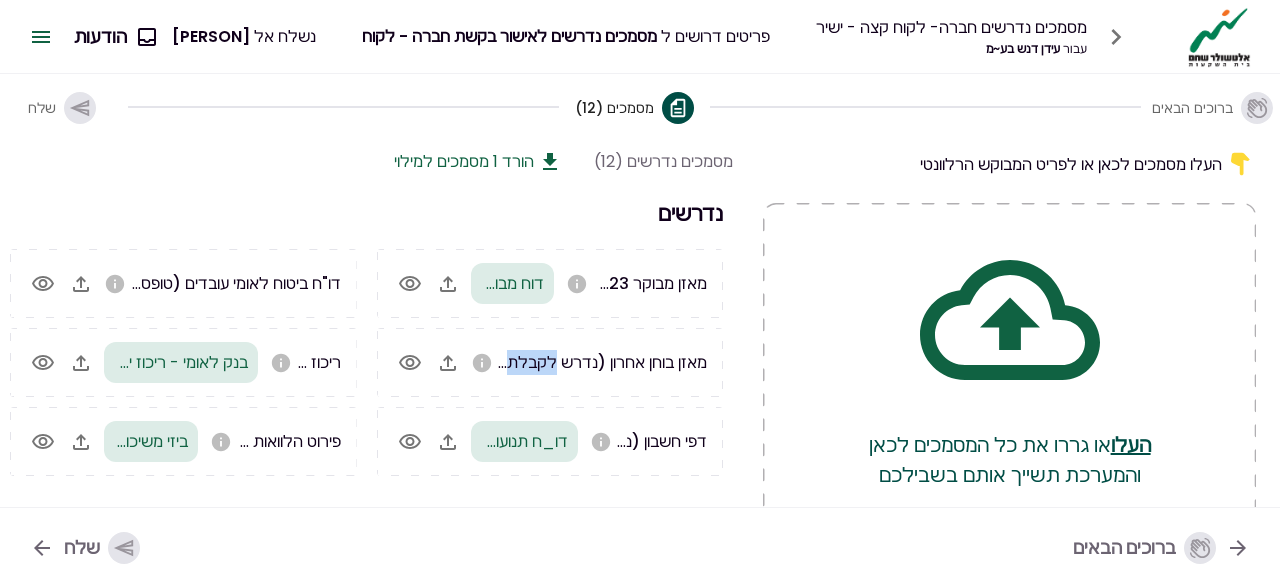 click on "מאזן בוחן אחרון (נדרש לקבלת אור ירוק)" at bounding box center [575, 362] 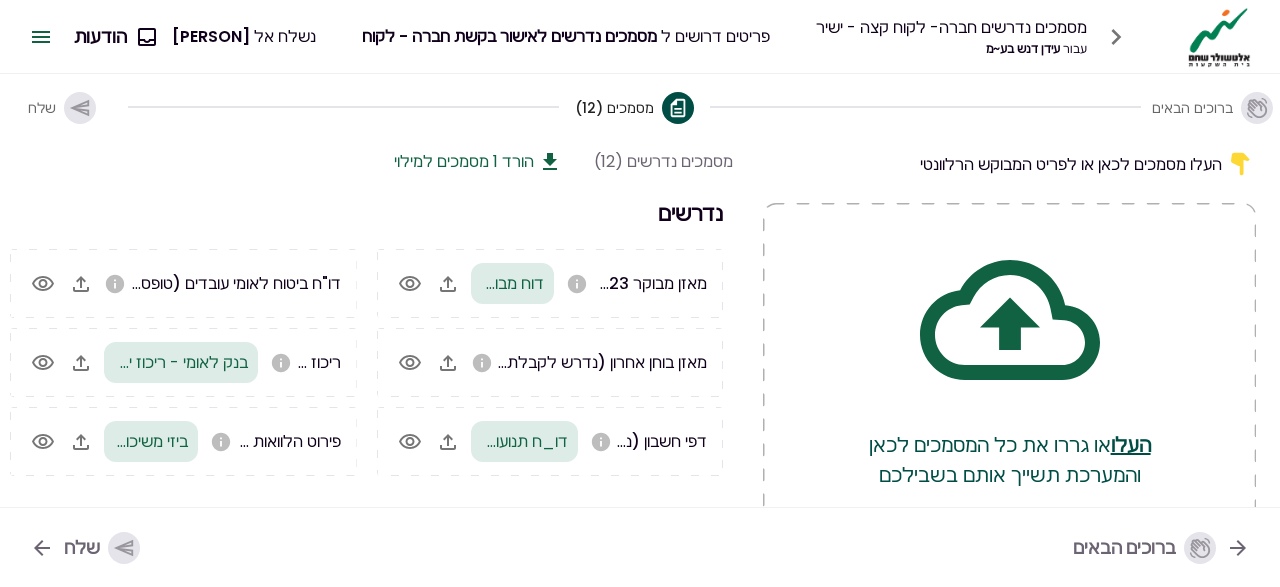 click on "דו"ח ביטוח לאומי עובדים (טופס 102)" at bounding box center [222, 283] 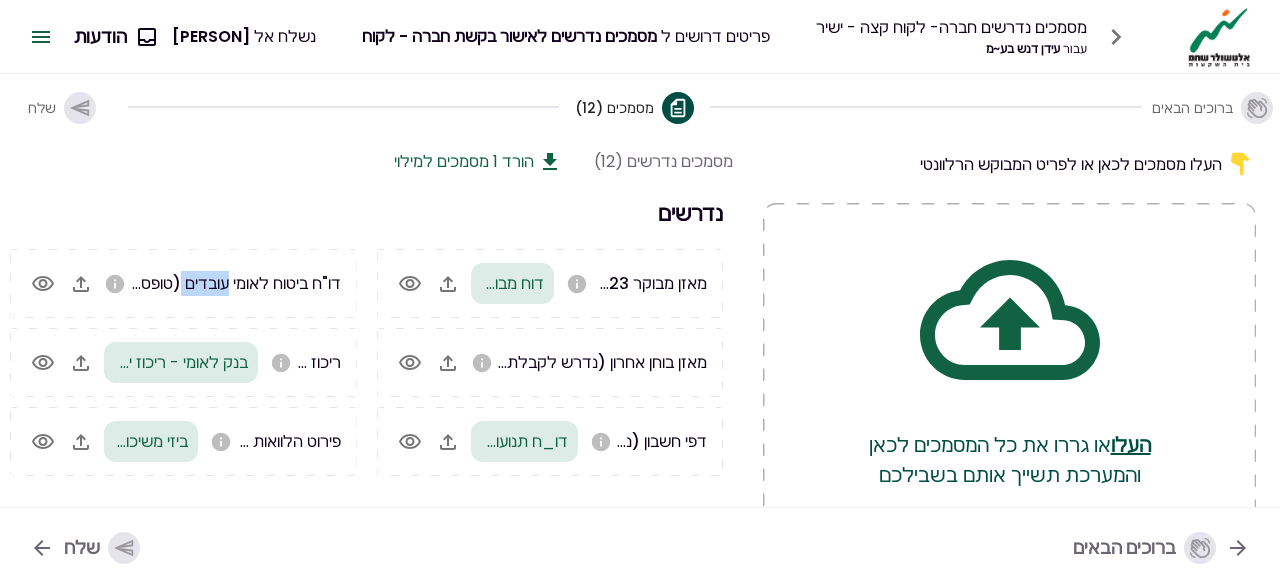 click on "דו"ח ביטוח לאומי עובדים (טופס 102)" at bounding box center [222, 283] 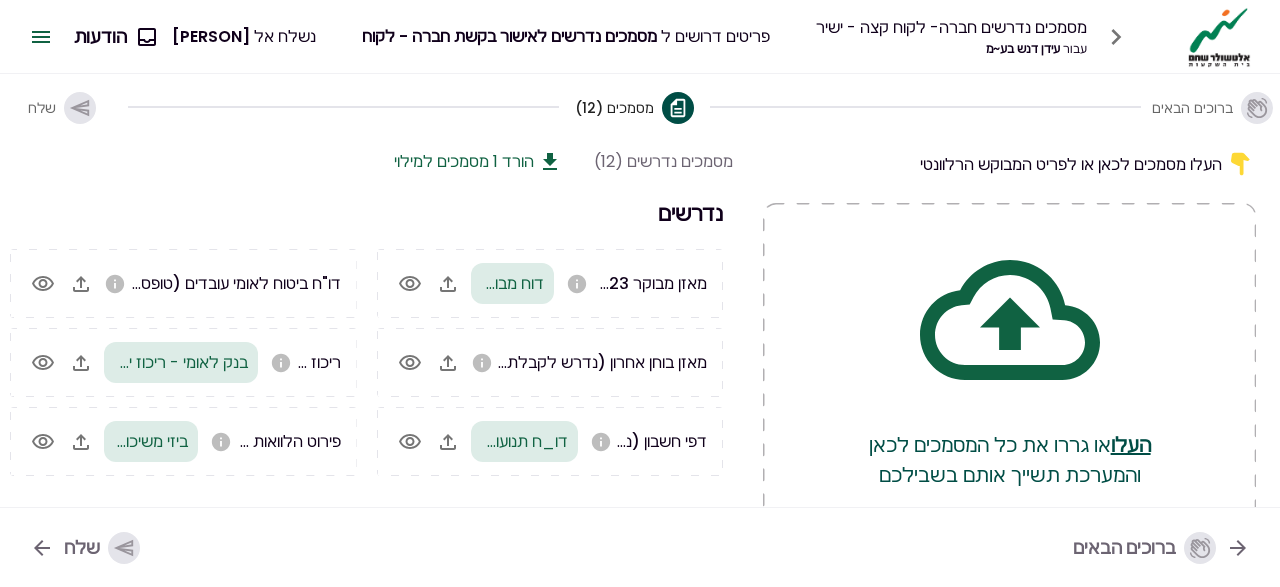 click on "דו"ח ביטוח לאומי עובדים (טופס 102)" at bounding box center [222, 283] 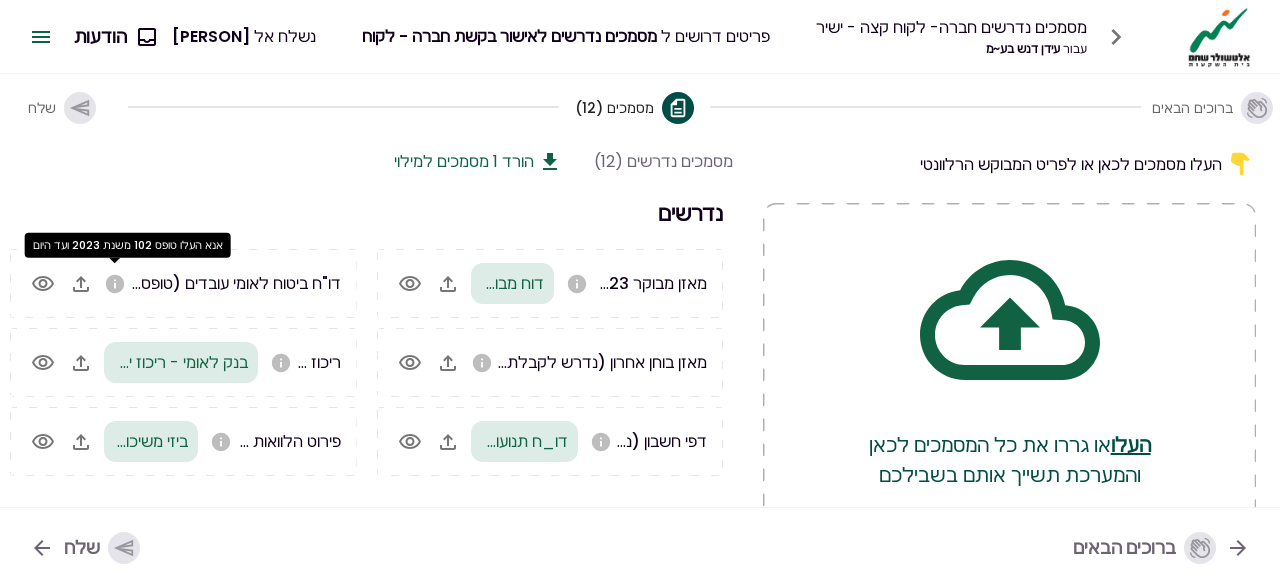 click 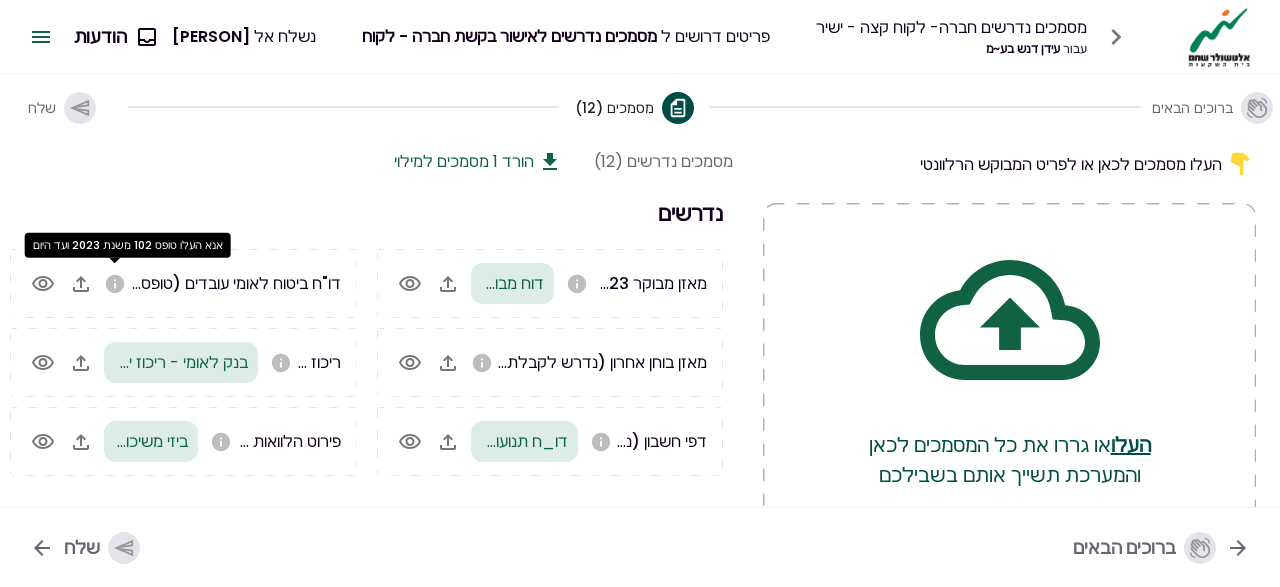 click 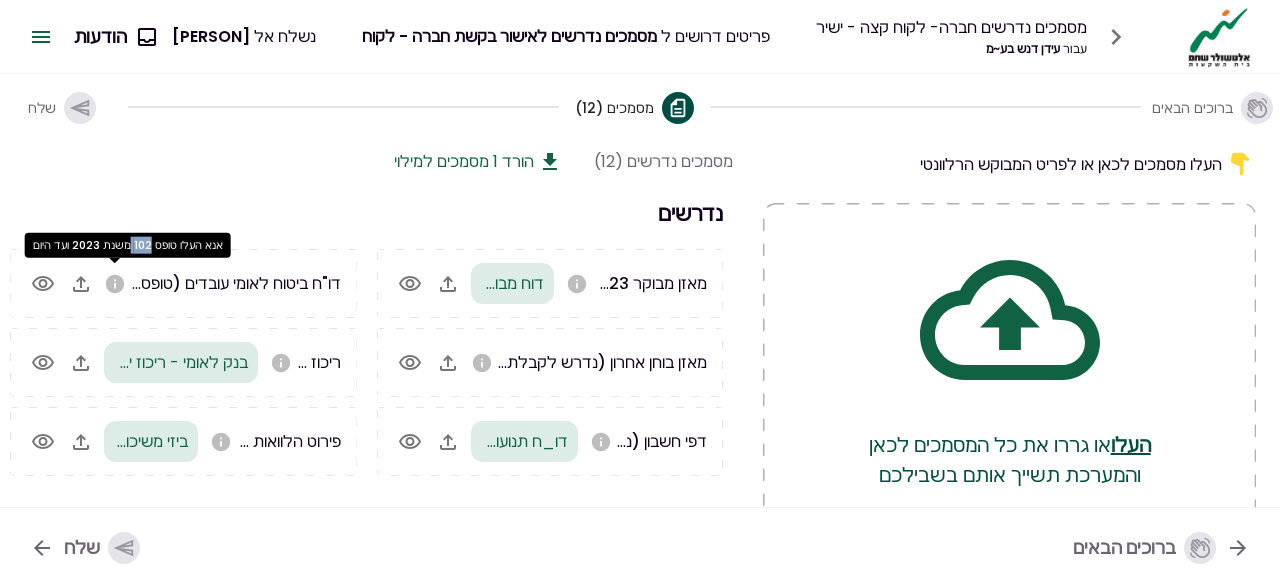 click on "אנא העלו טופס 102 משנת 2023 ועד היום" at bounding box center (128, 245) 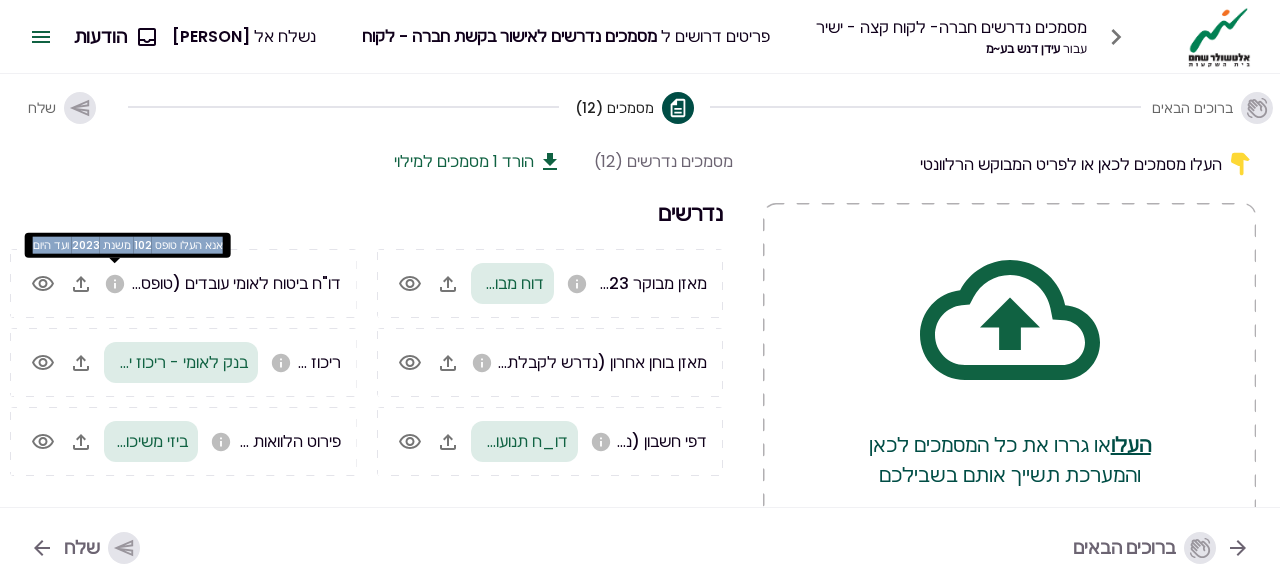 click on "אנא העלו טופס 102 משנת 2023 ועד היום" at bounding box center [128, 245] 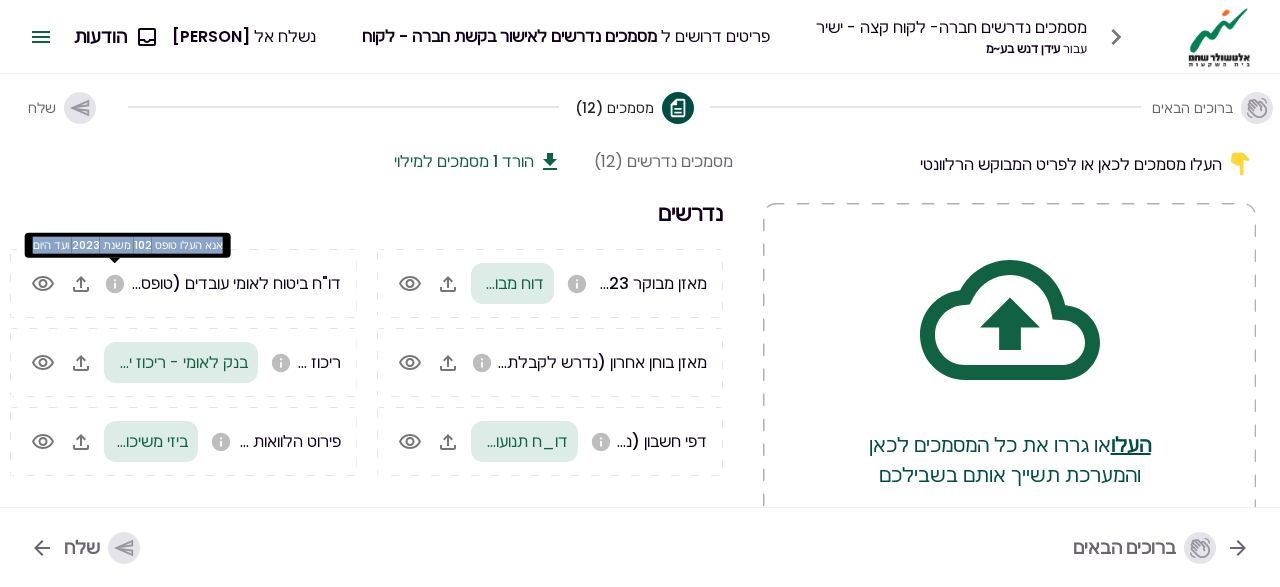 copy on "אנא העלו טופס 102 משנת 2023 ועד היום" 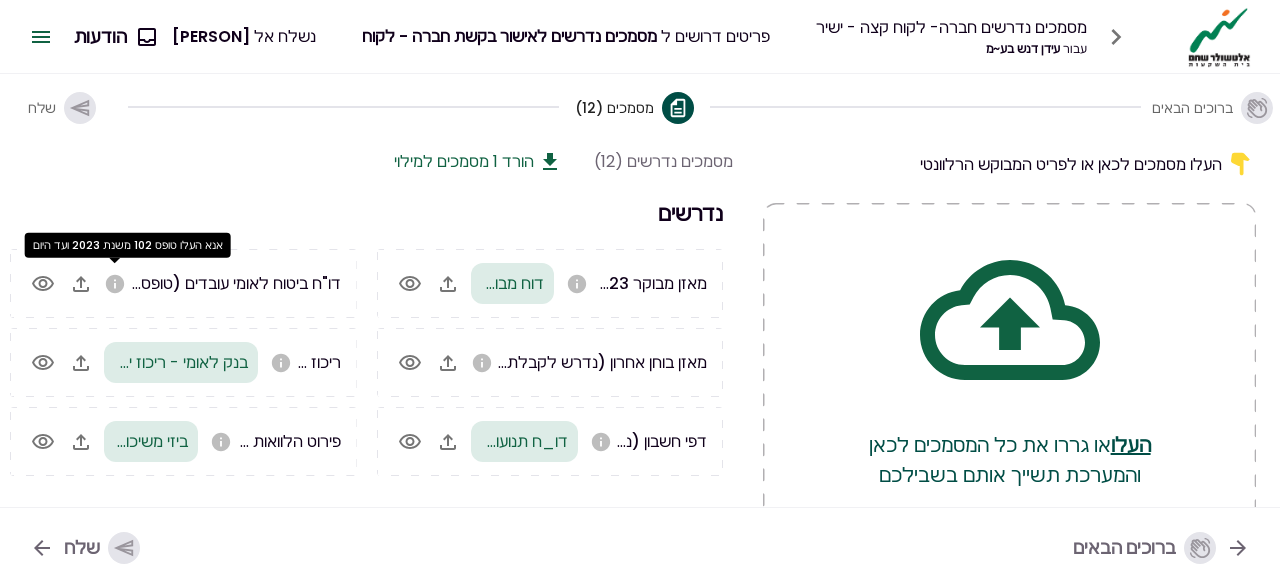 click on "אנא העלו טופס 102 משנת 2023 ועד היום" at bounding box center (128, 245) 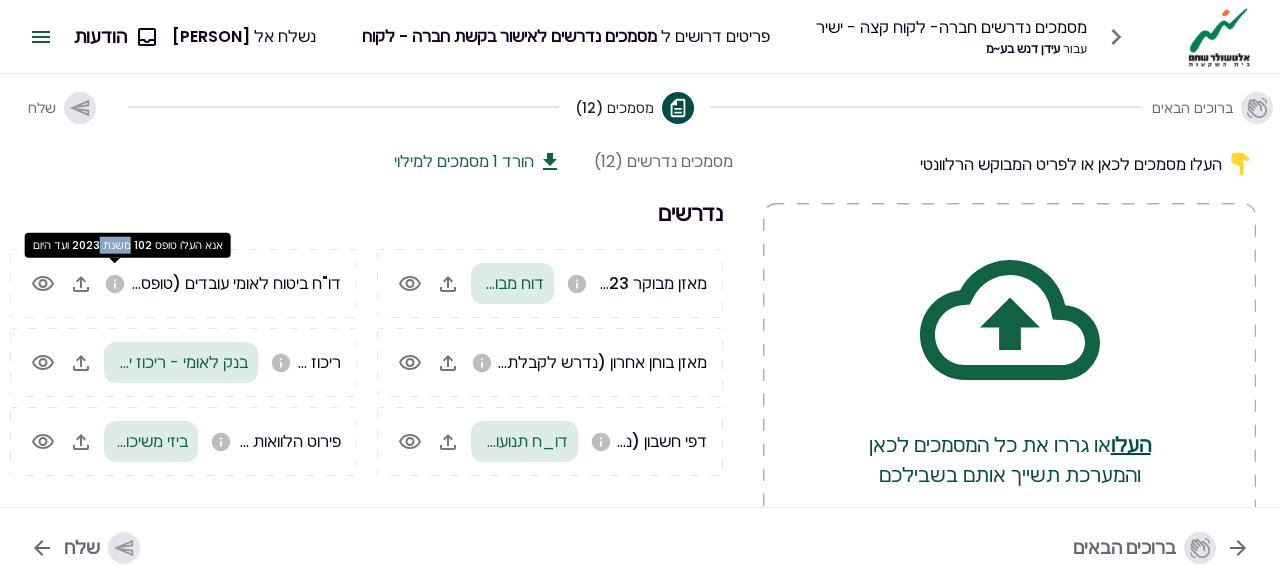 click on "אנא העלו טופס 102 משנת 2023 ועד היום" at bounding box center (128, 245) 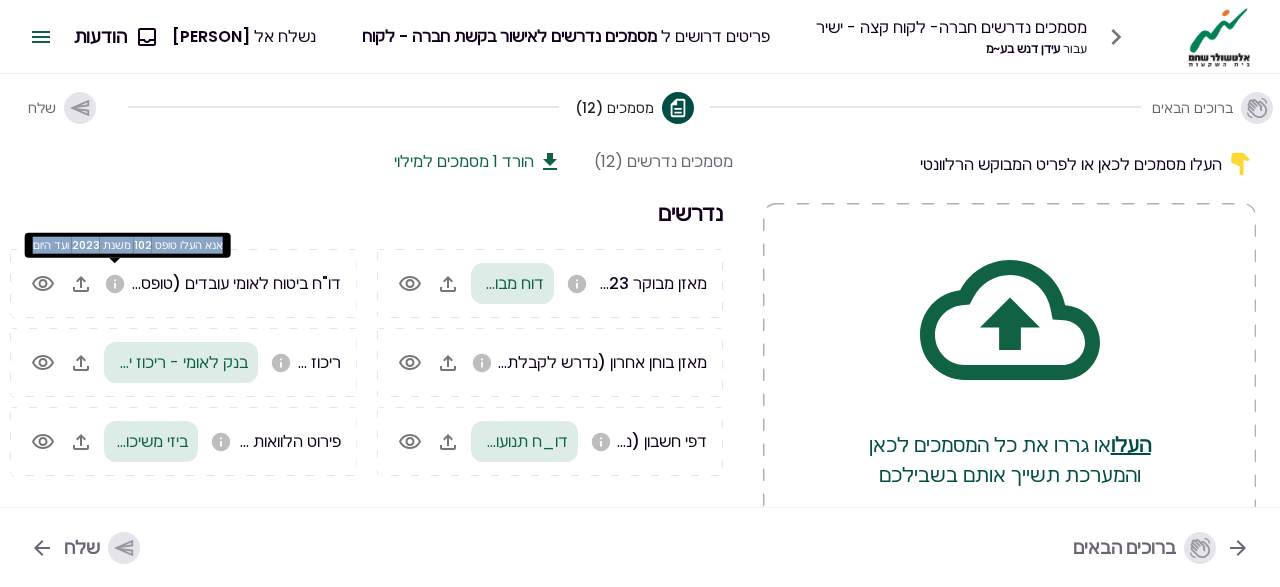click on "אנא העלו טופס 102 משנת 2023 ועד היום" at bounding box center [128, 245] 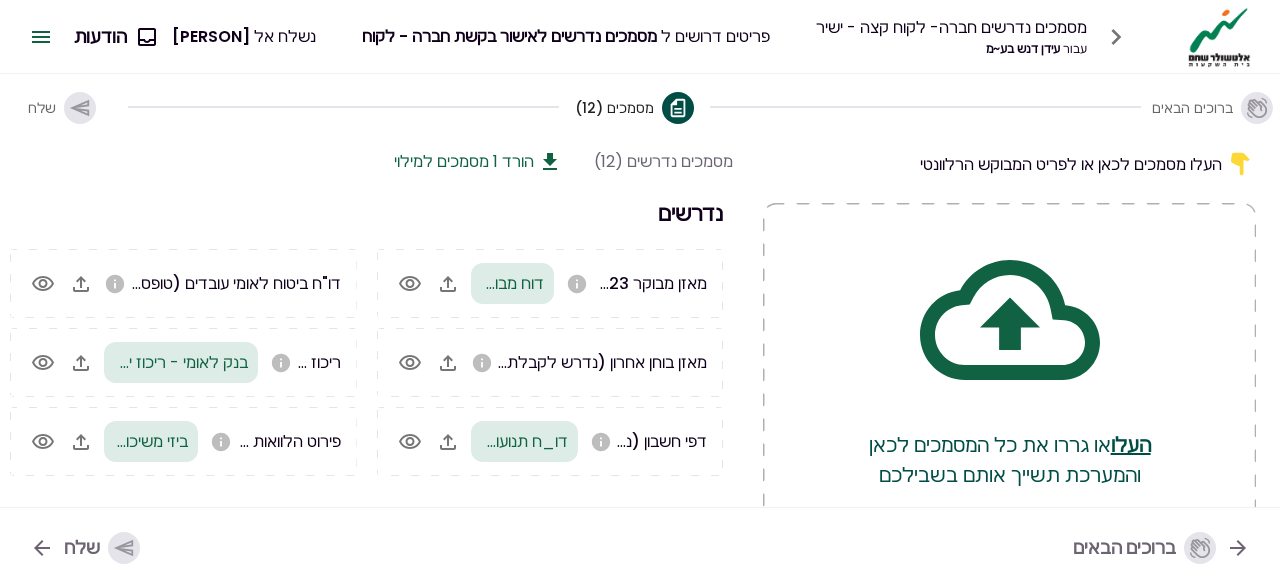 click on "דו"ח ביטוח לאומי עובדים (טופס 102)" at bounding box center [222, 283] 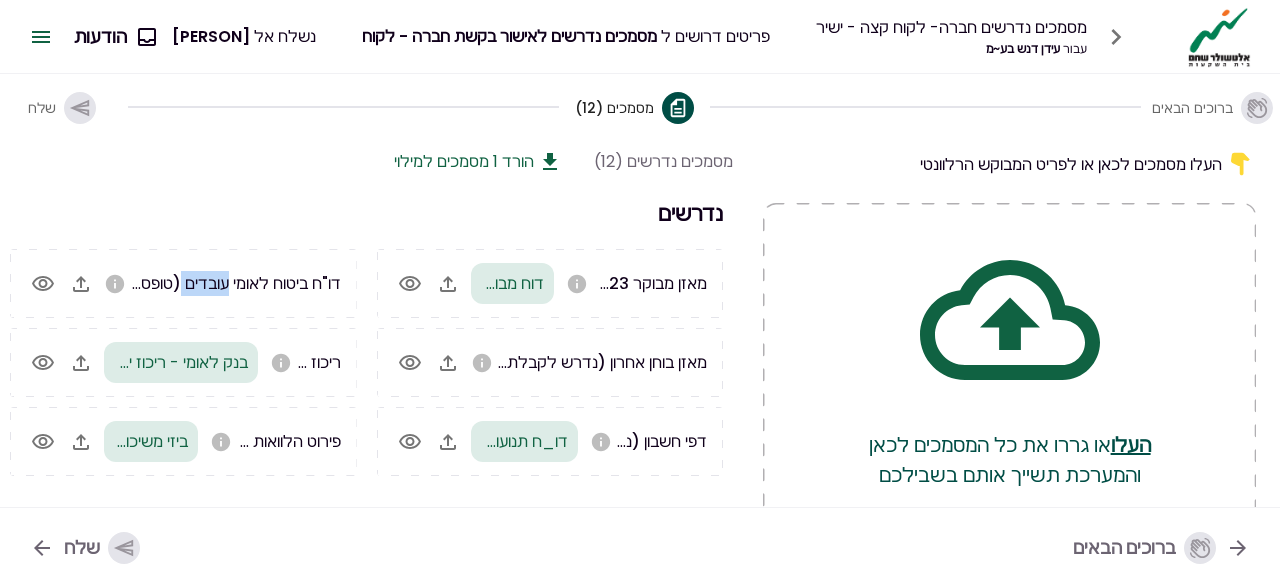 click on "דו"ח ביטוח לאומי עובדים (טופס 102)" at bounding box center [222, 283] 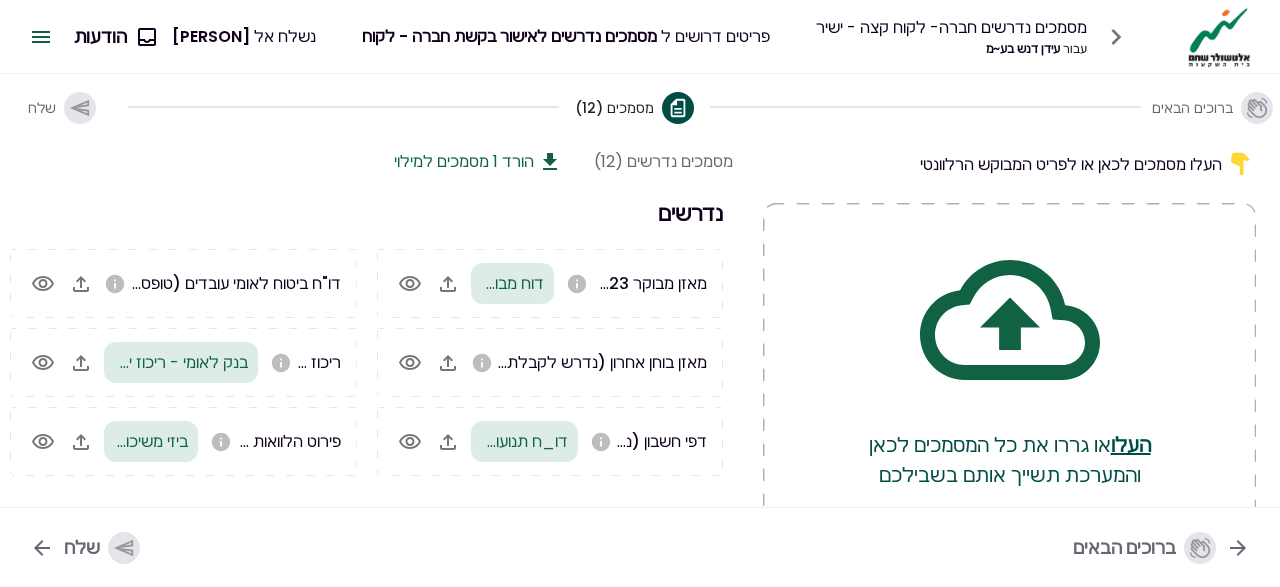 click on "דו"ח ביטוח לאומי עובדים (טופס 102)" at bounding box center [222, 283] 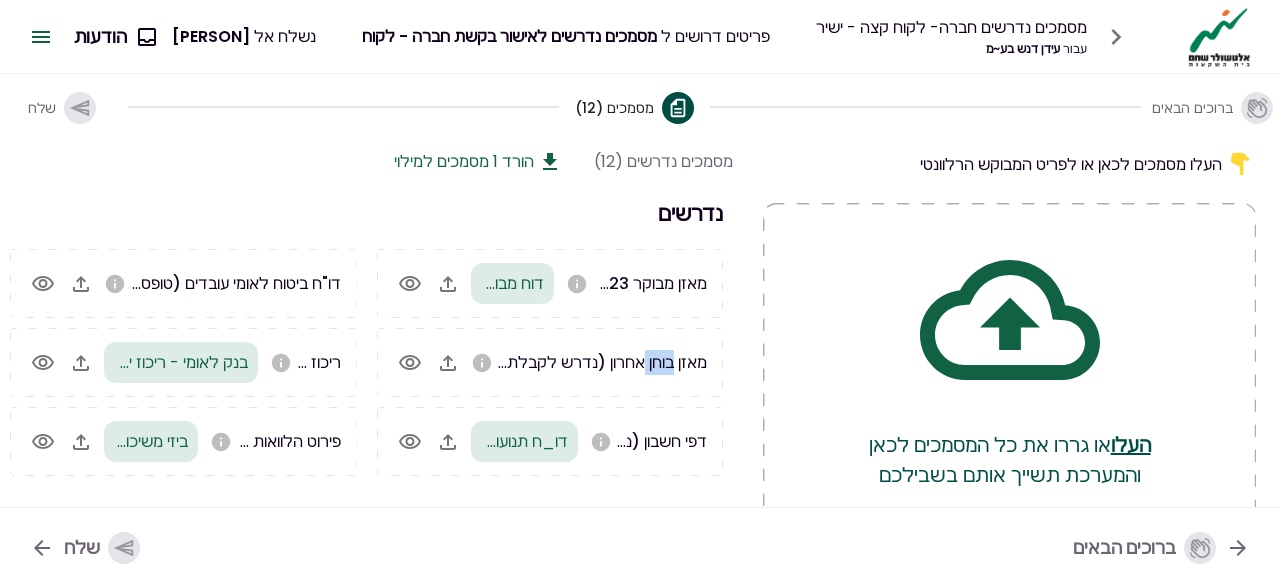 click on "מאזן בוחן אחרון (נדרש לקבלת אור ירוק)" at bounding box center [575, 362] 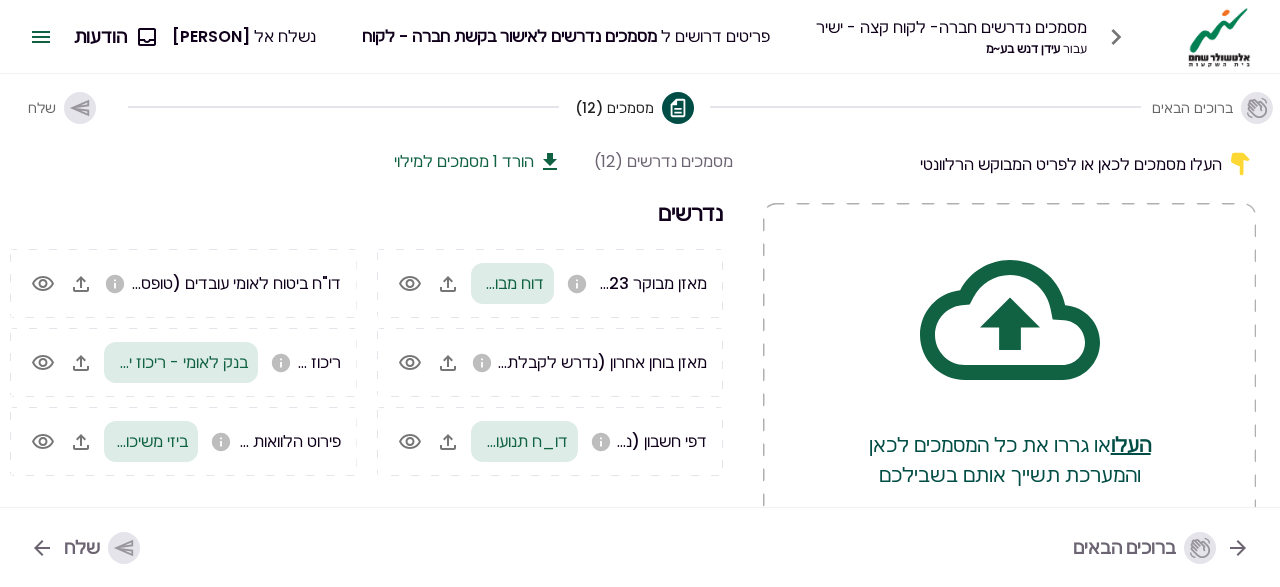 click on "מאזן בוחן אחרון (נדרש לקבלת אור ירוק)" at bounding box center (575, 362) 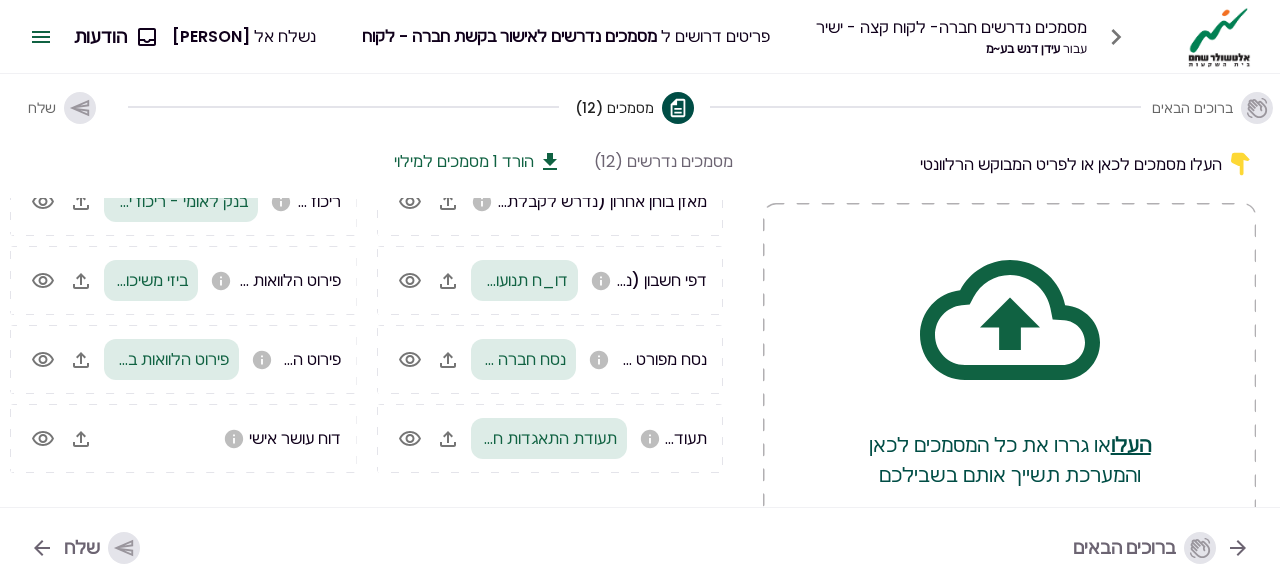 scroll, scrollTop: 230, scrollLeft: 0, axis: vertical 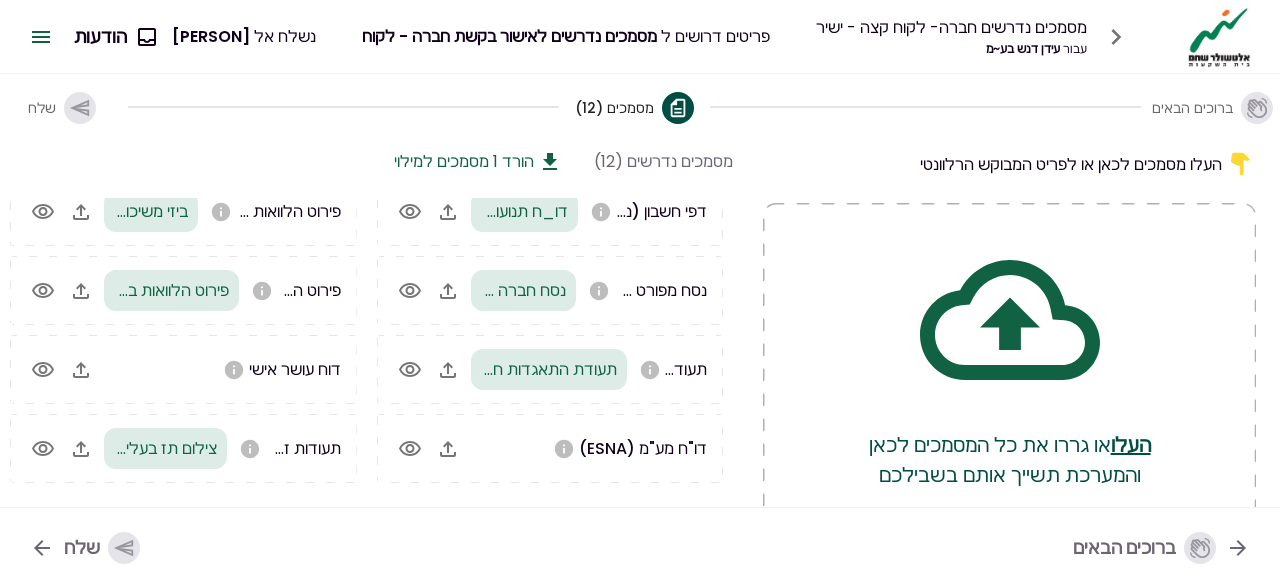 click on "דוח עושר אישי" at bounding box center (295, 369) 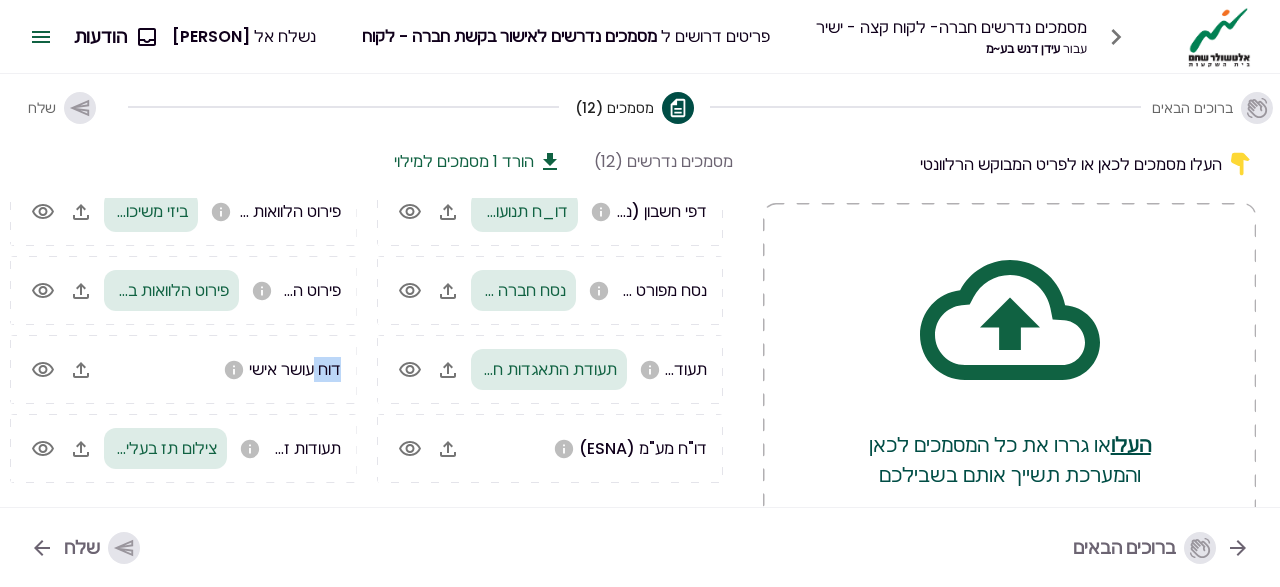 click on "דוח עושר אישי" at bounding box center (295, 369) 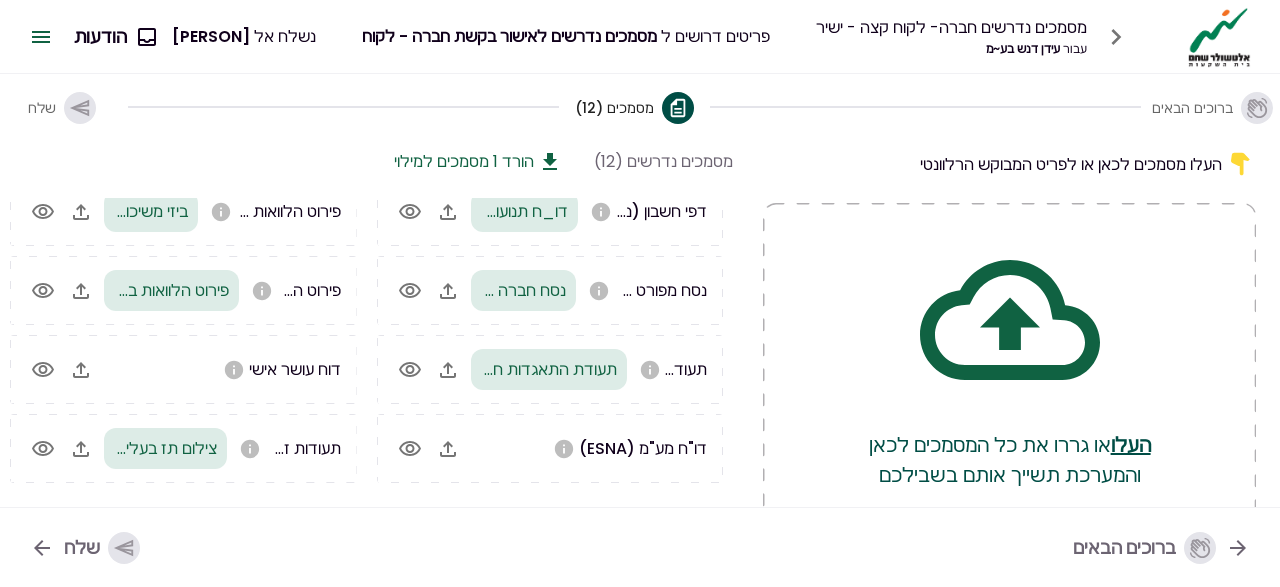 click on "דוח עושר אישי" at bounding box center (295, 369) 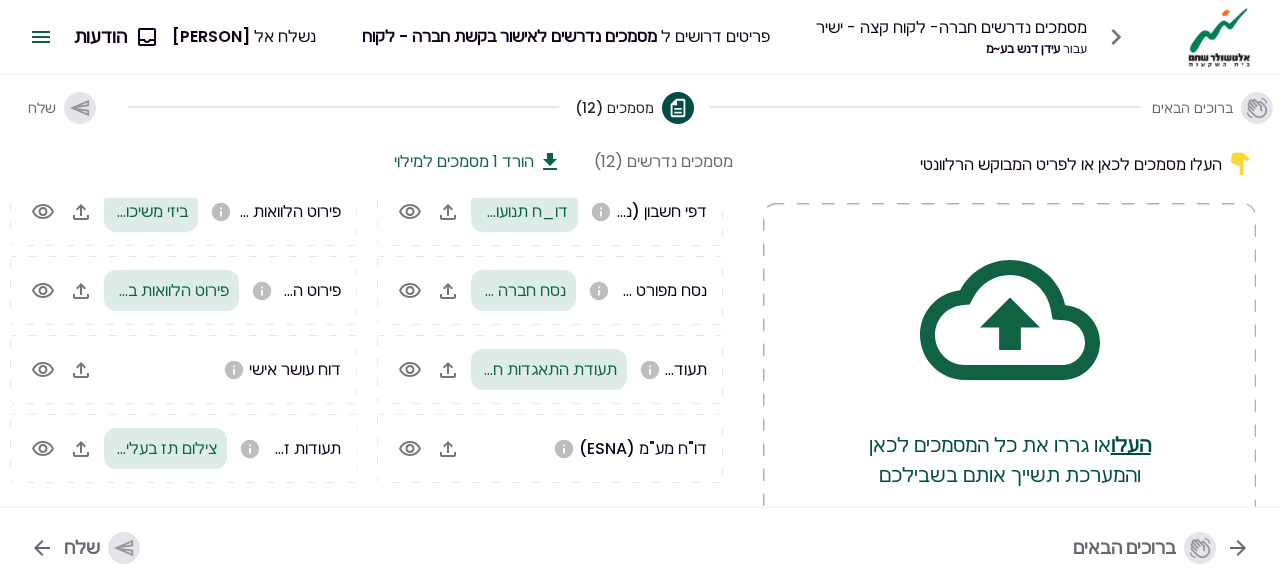 click on "דו"ח מע"מ (ESNA)" at bounding box center (643, 448) 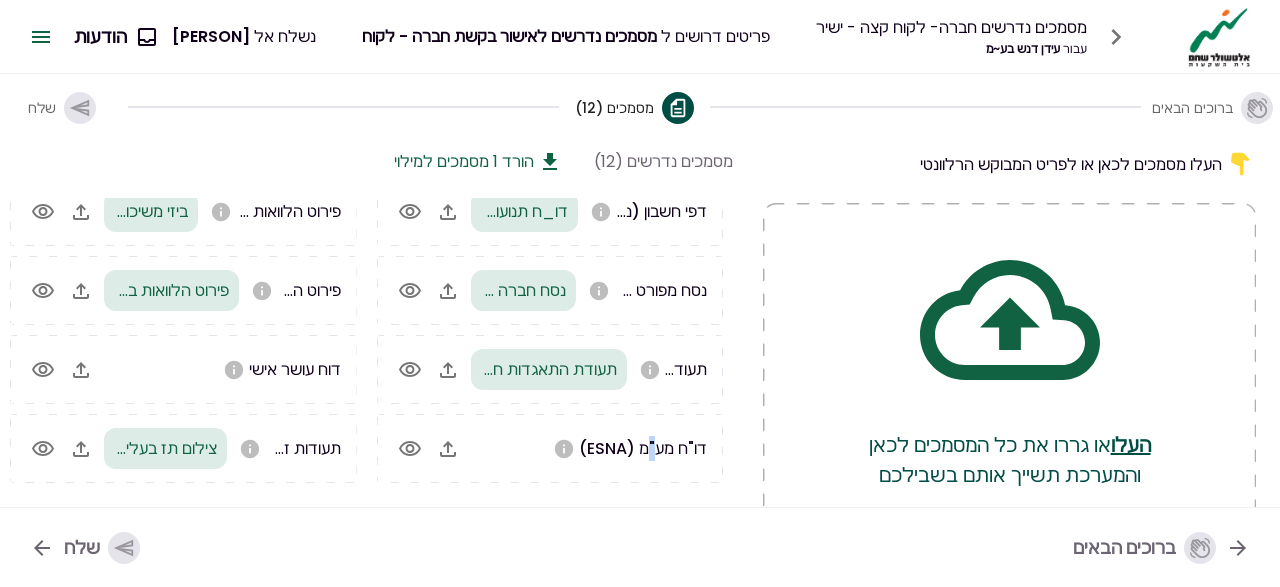 click on "דו"ח מע"מ (ESNA)" at bounding box center (643, 448) 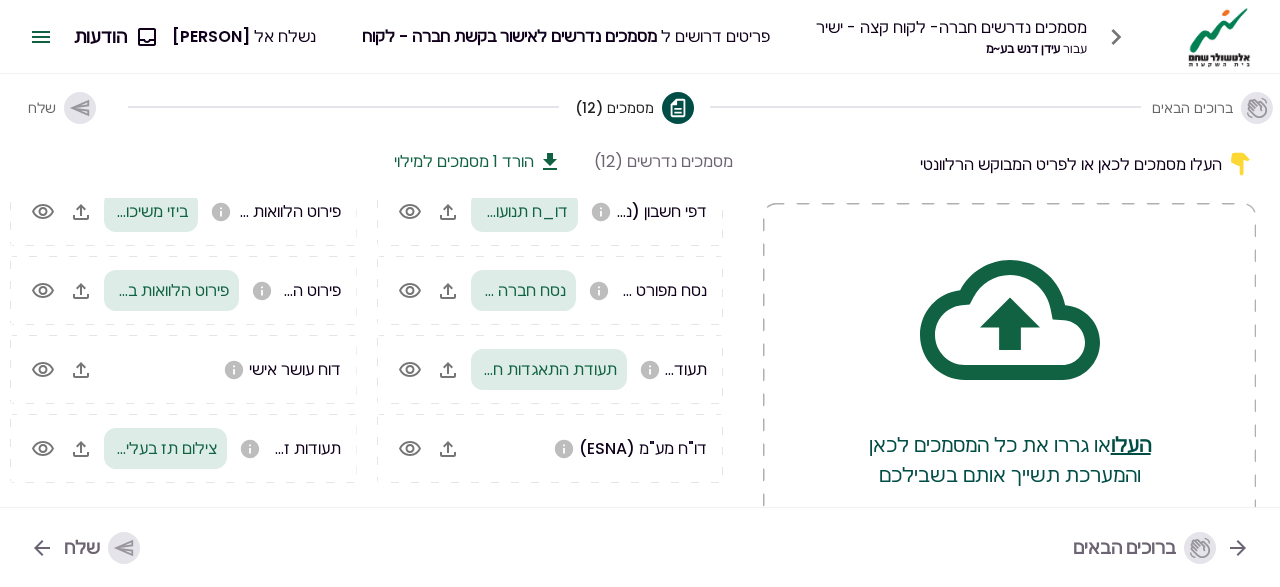 click on "דו"ח מע"מ (ESNA)" at bounding box center [643, 448] 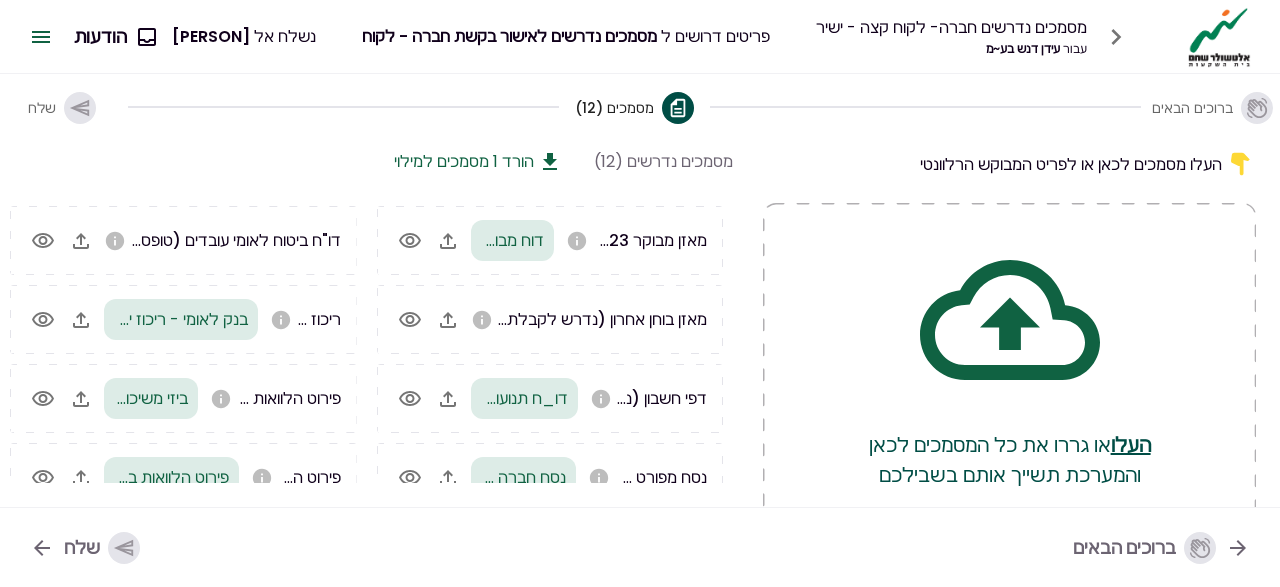 scroll, scrollTop: 0, scrollLeft: 0, axis: both 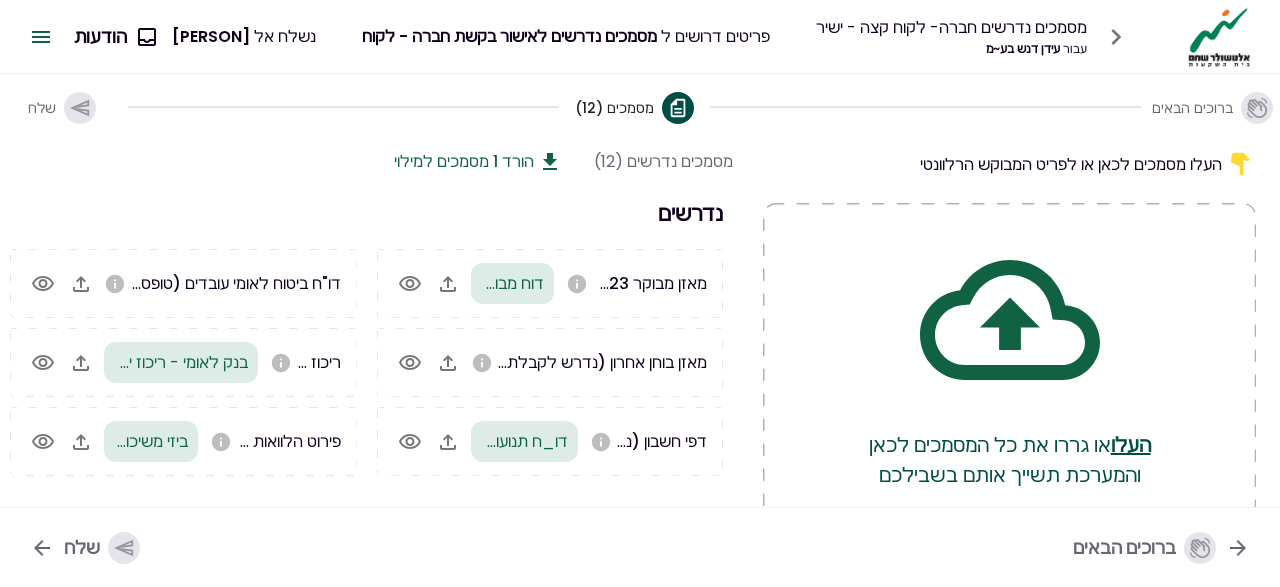 click on "הורד 1 מסמכים למילוי" at bounding box center [478, 161] 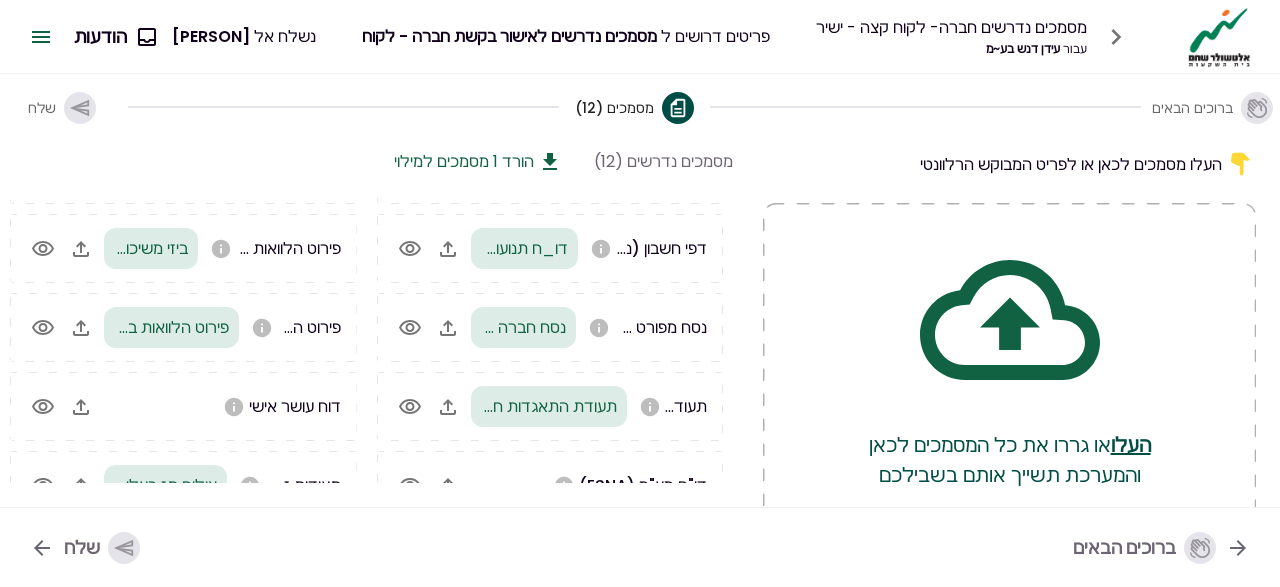 scroll, scrollTop: 230, scrollLeft: 0, axis: vertical 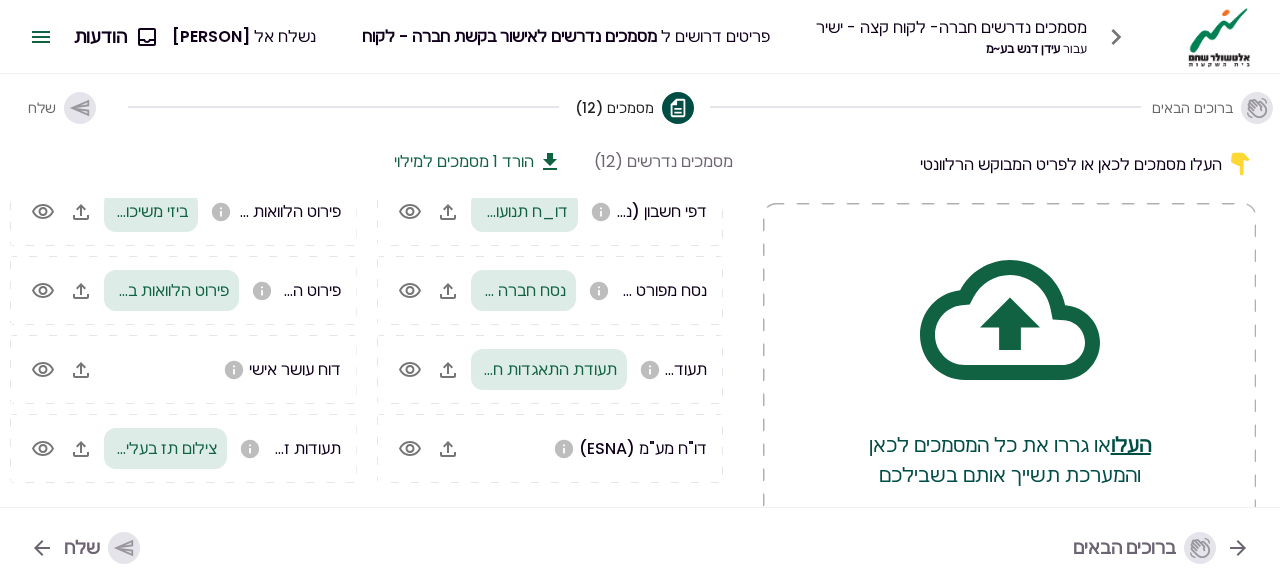 click on "ברוכים הבאים שלח" at bounding box center (640, 547) 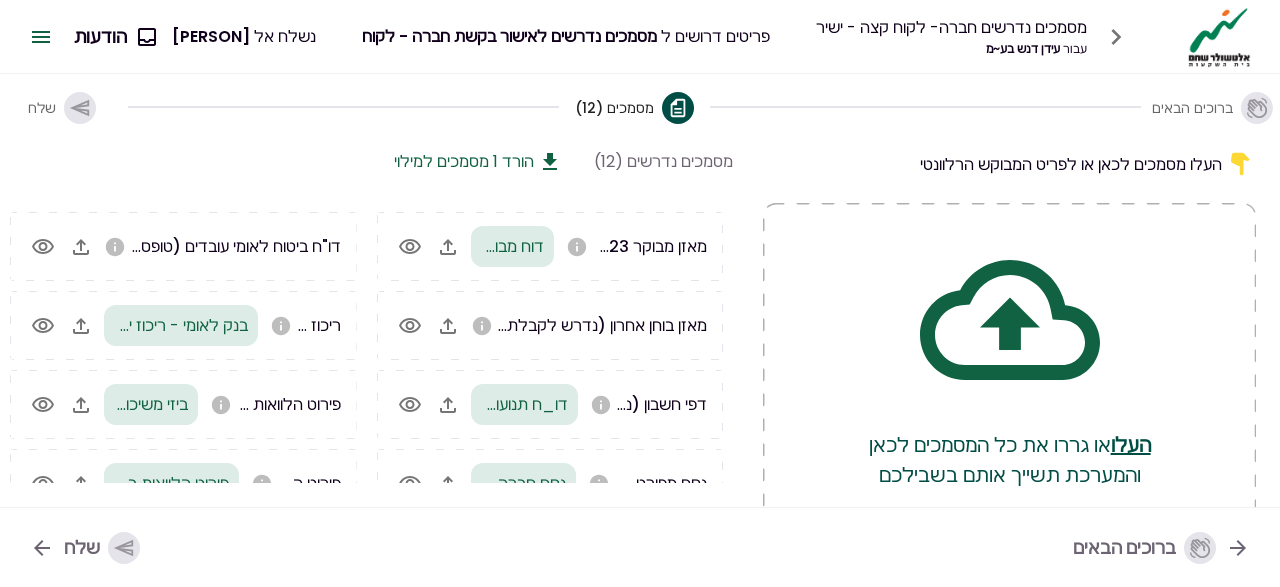scroll, scrollTop: 0, scrollLeft: 0, axis: both 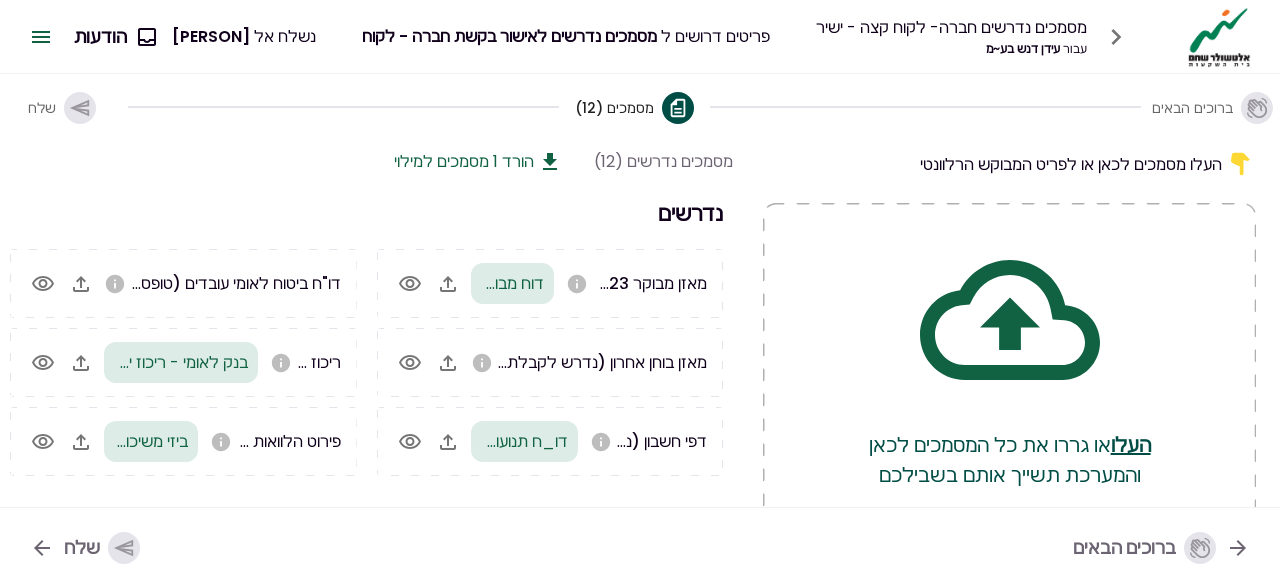 click on "נדרשים" at bounding box center (366, 213) 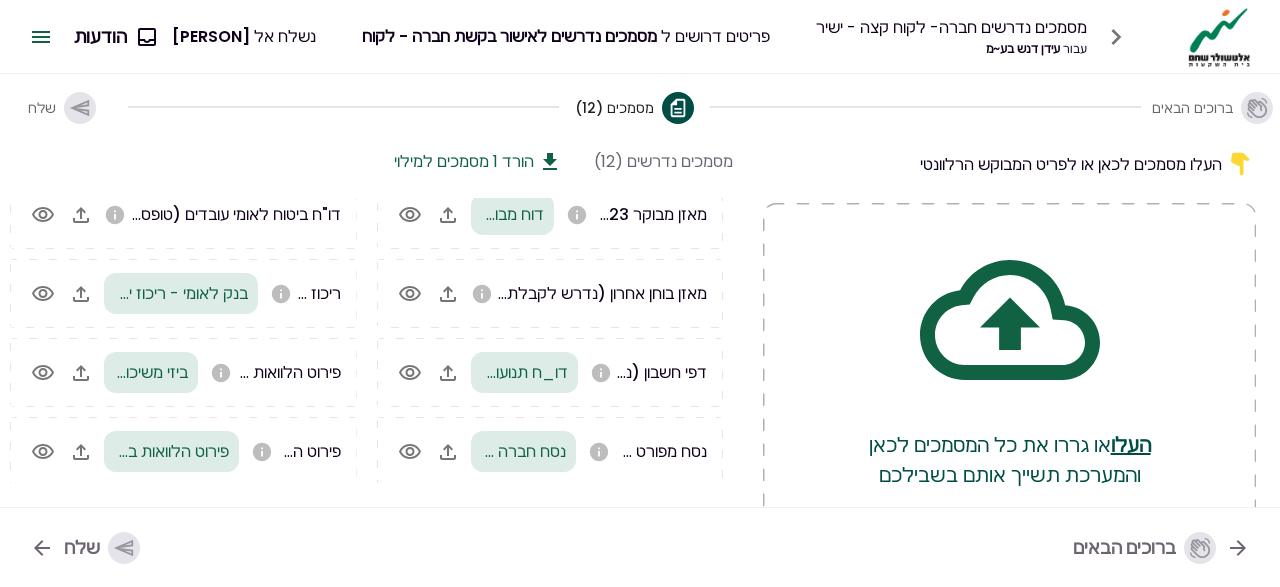 scroll, scrollTop: 0, scrollLeft: 0, axis: both 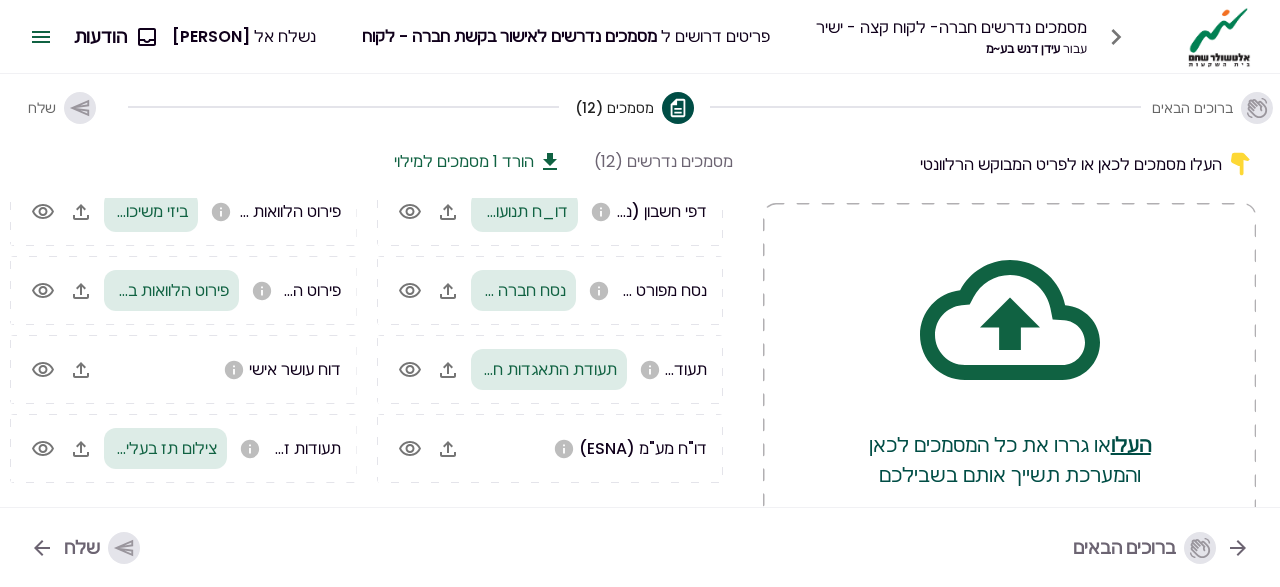 click 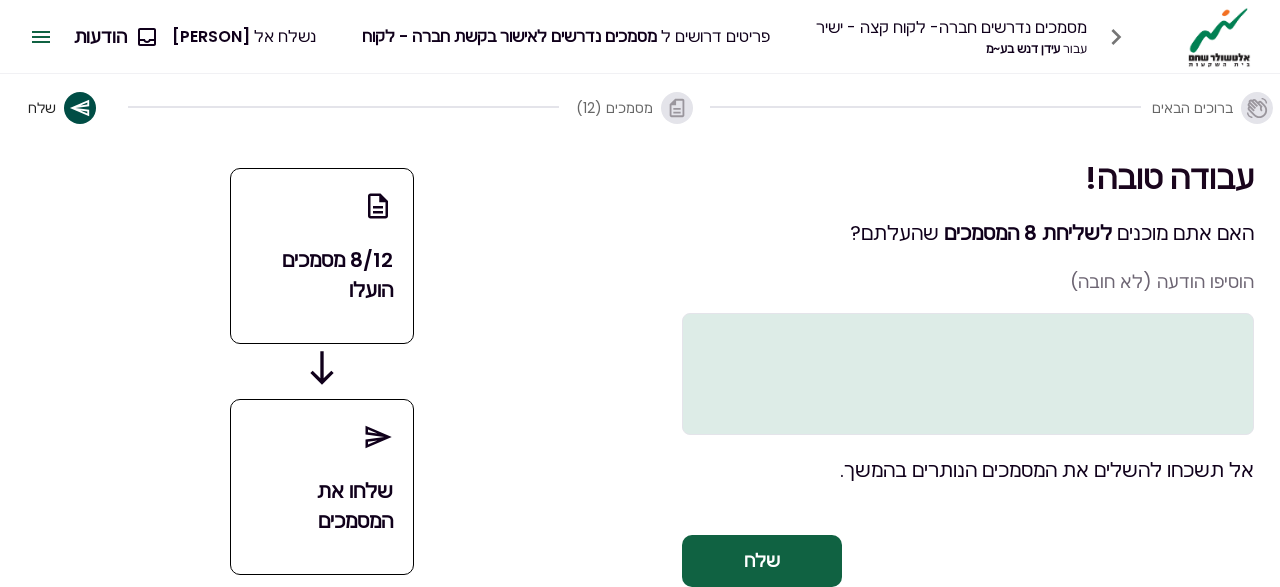 click on "8/12 מסמכים הועלו שלחו את המסמכים" at bounding box center (322, 372) 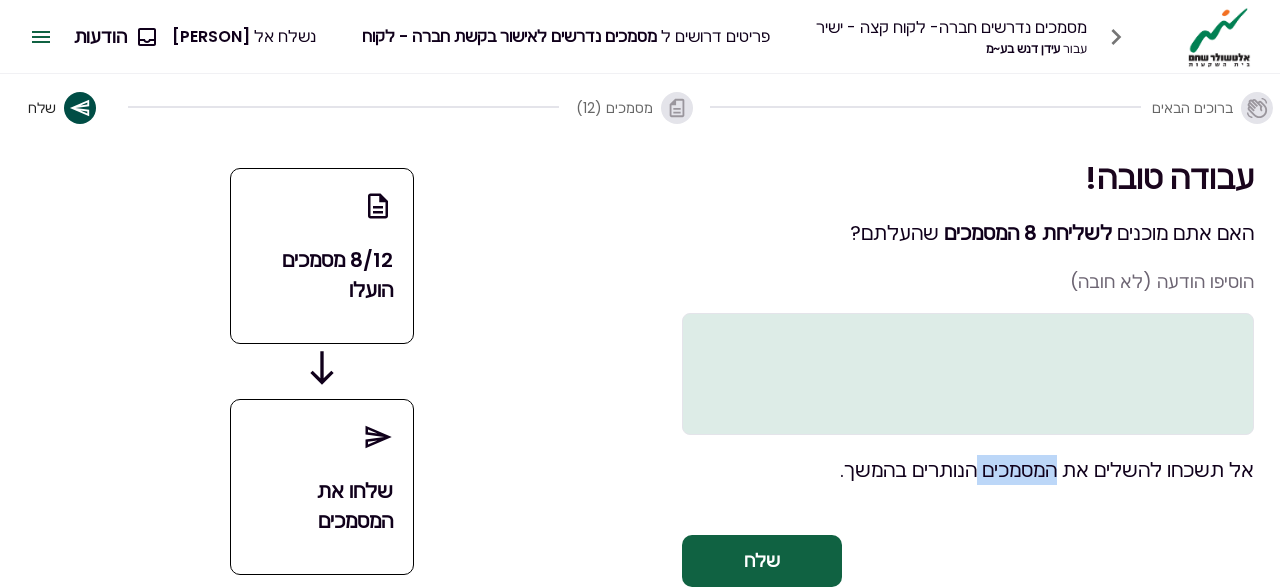 click on "אל תשכחו להשלים את המסמכים הנותרים בהמשך." at bounding box center (968, 470) 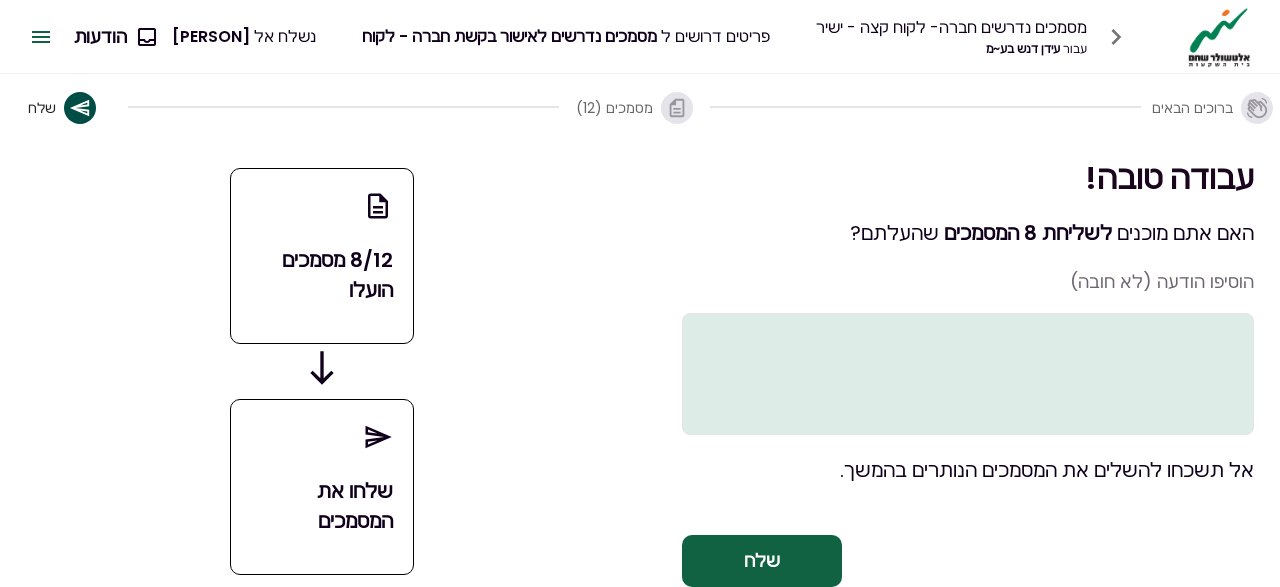 click on "אל תשכחו להשלים את המסמכים הנותרים בהמשך." at bounding box center (968, 470) 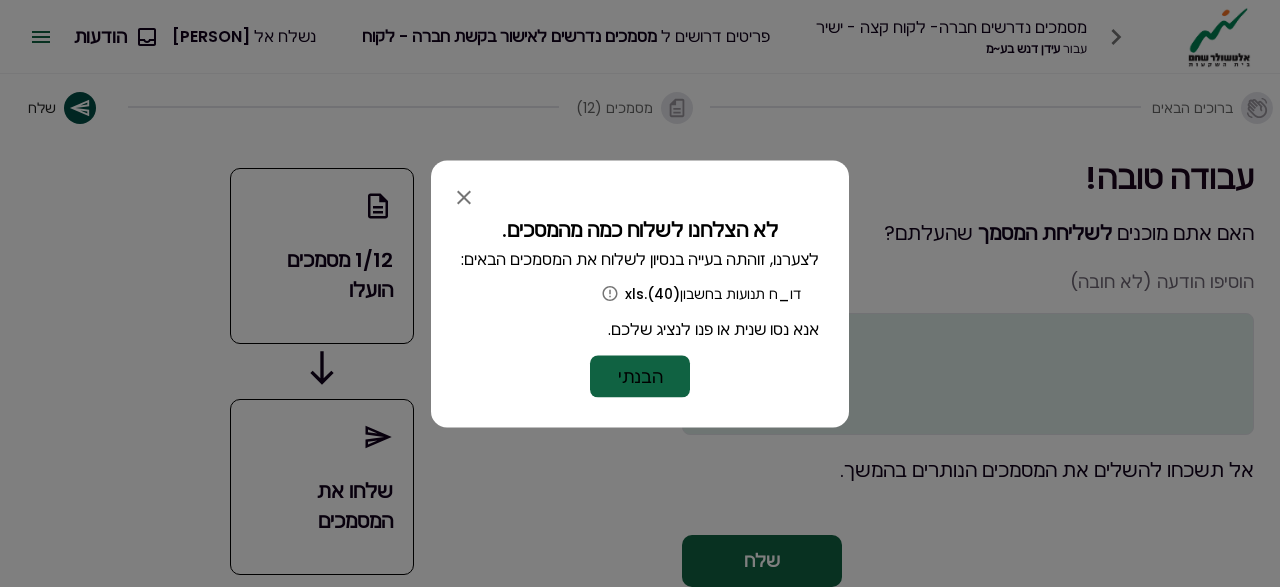 click on "לצערנו, זוהתה בעייה בנסיון לשלוח את המסמכים הבאים:" at bounding box center (640, 258) 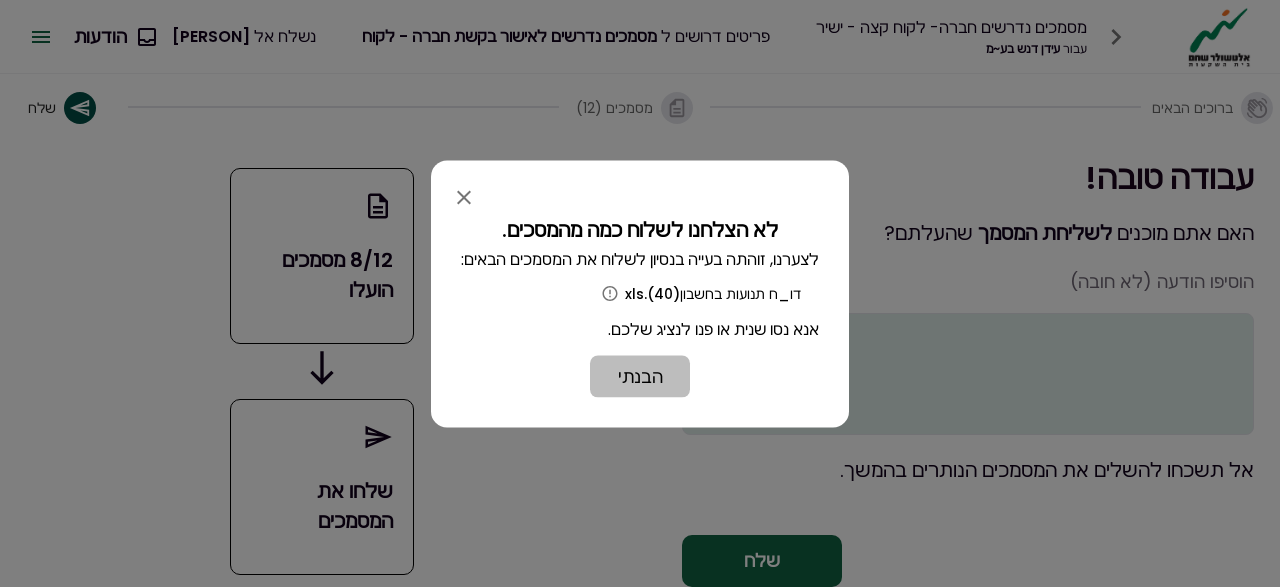 click on "הבנתי" at bounding box center [640, 376] 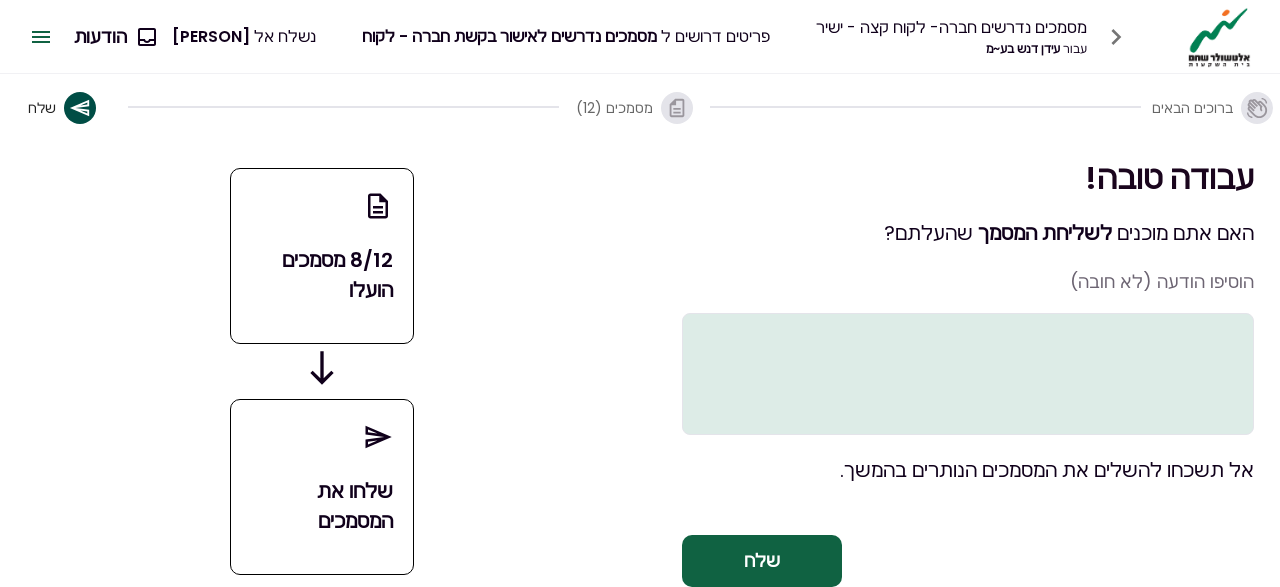 click on "8/12 מסמכים הועלו" at bounding box center [321, 275] 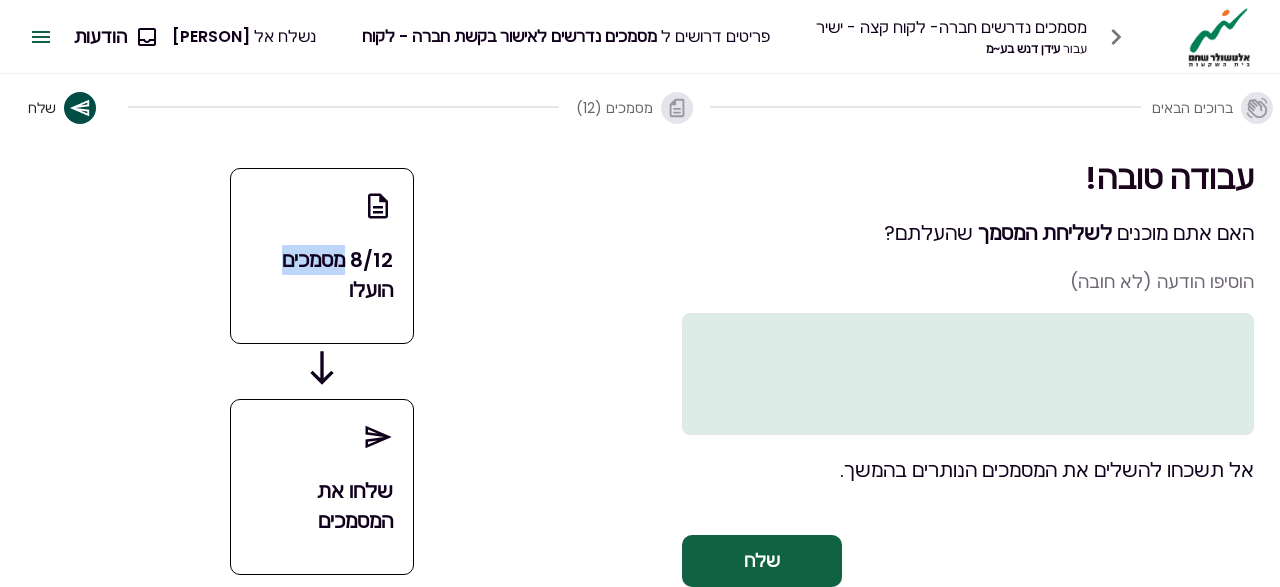 drag, startPoint x: 327, startPoint y: 267, endPoint x: 380, endPoint y: 291, distance: 58.18075 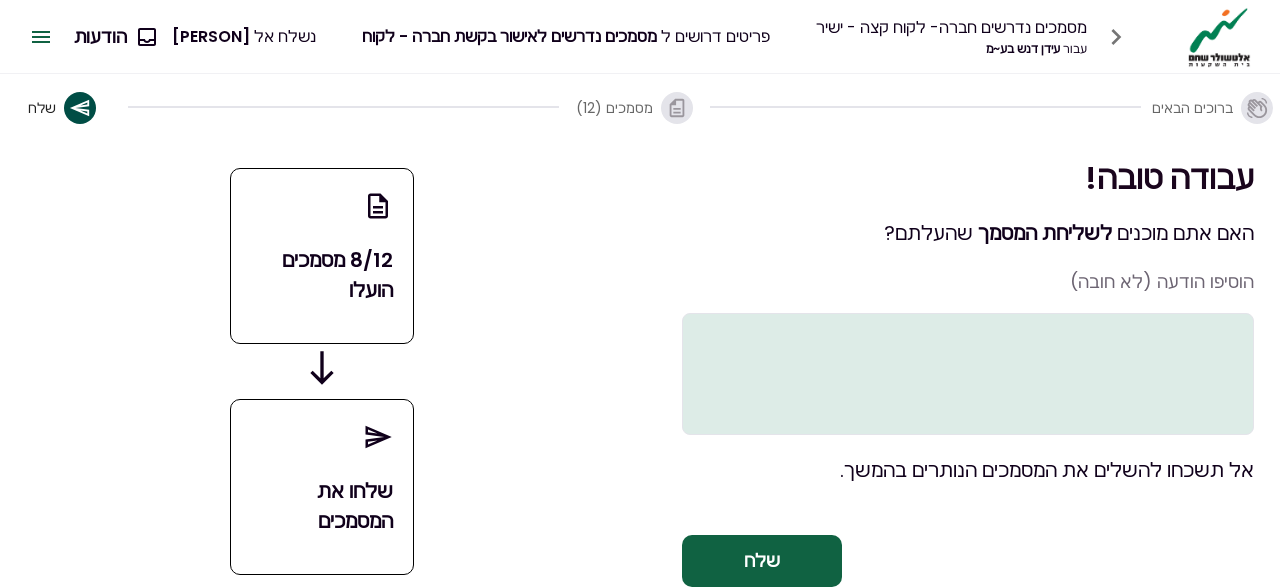 click on "אל תשכחו להשלים את המסמכים הנותרים בהמשך." at bounding box center (968, 470) 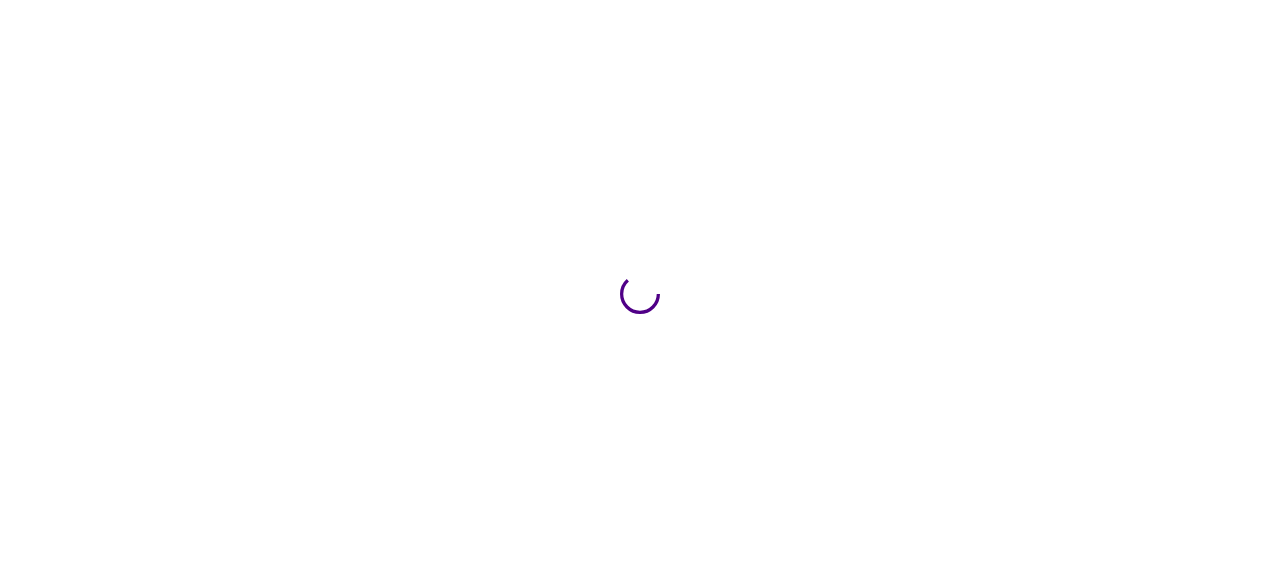 scroll, scrollTop: 0, scrollLeft: 0, axis: both 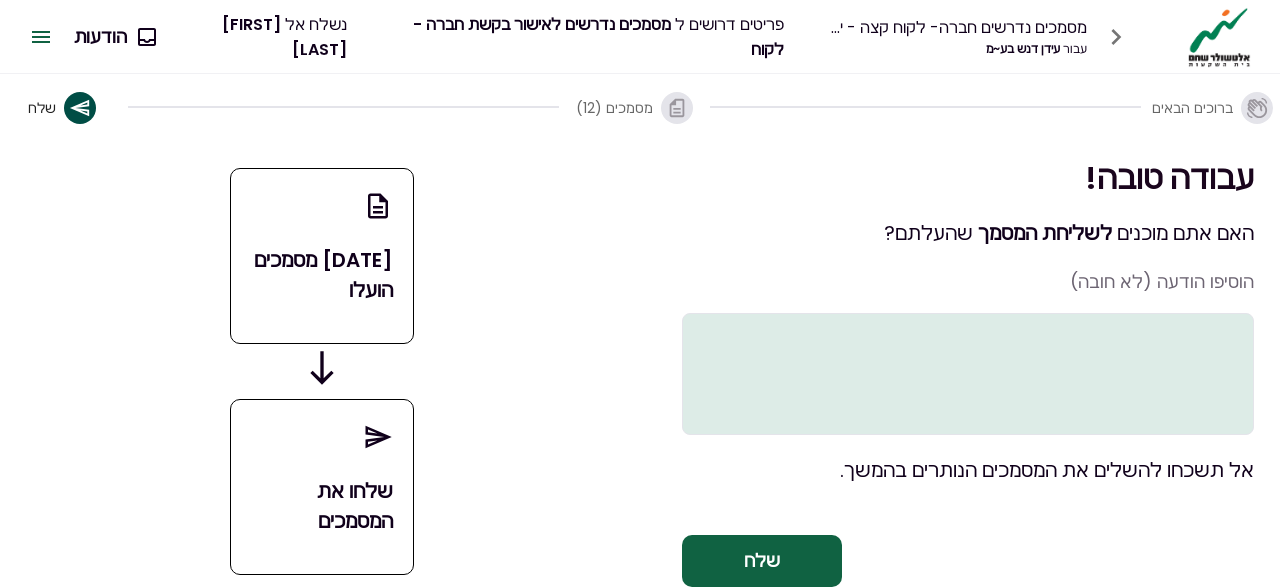 click 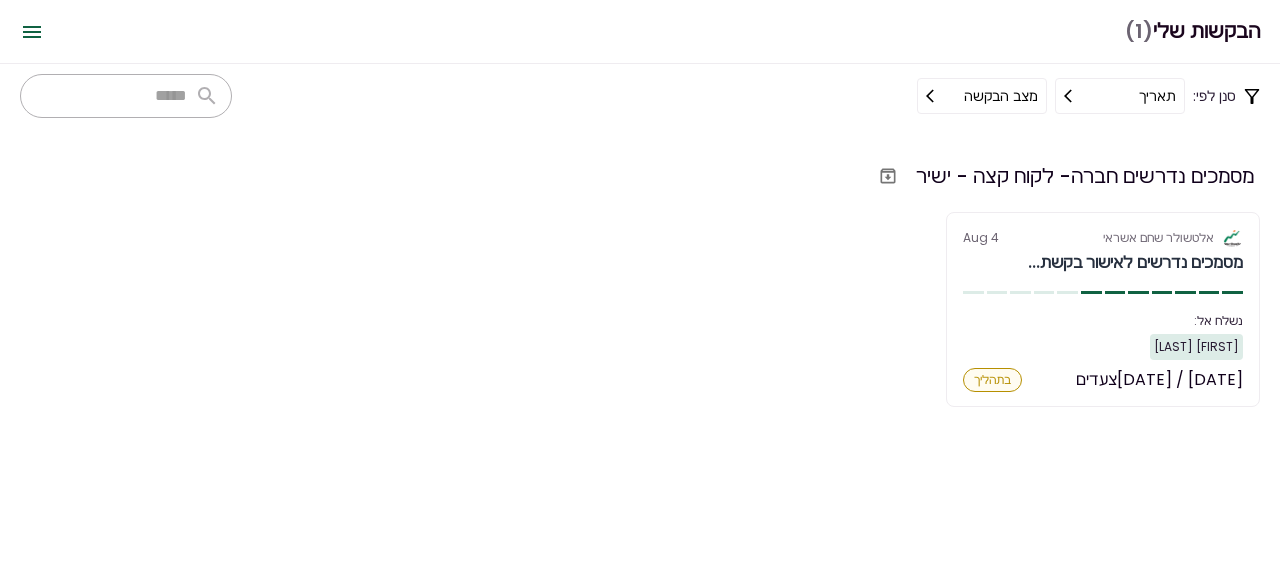 scroll, scrollTop: 0, scrollLeft: 0, axis: both 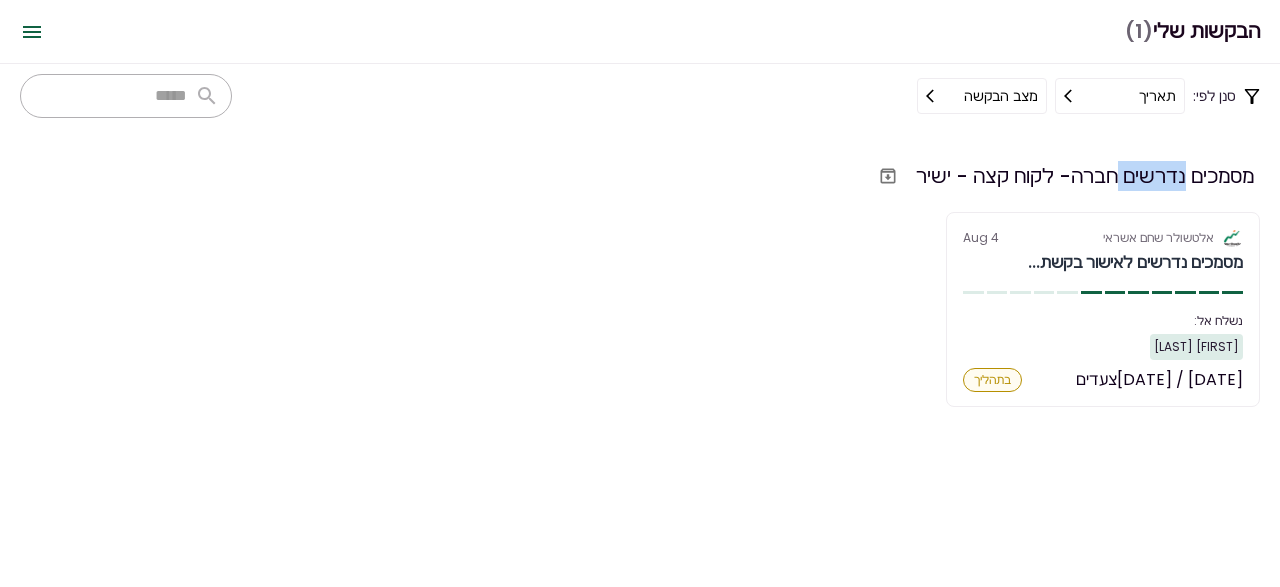 click on "מסמכים נדרשים חברה- לקוח קצה - ישיר" at bounding box center (637, 176) 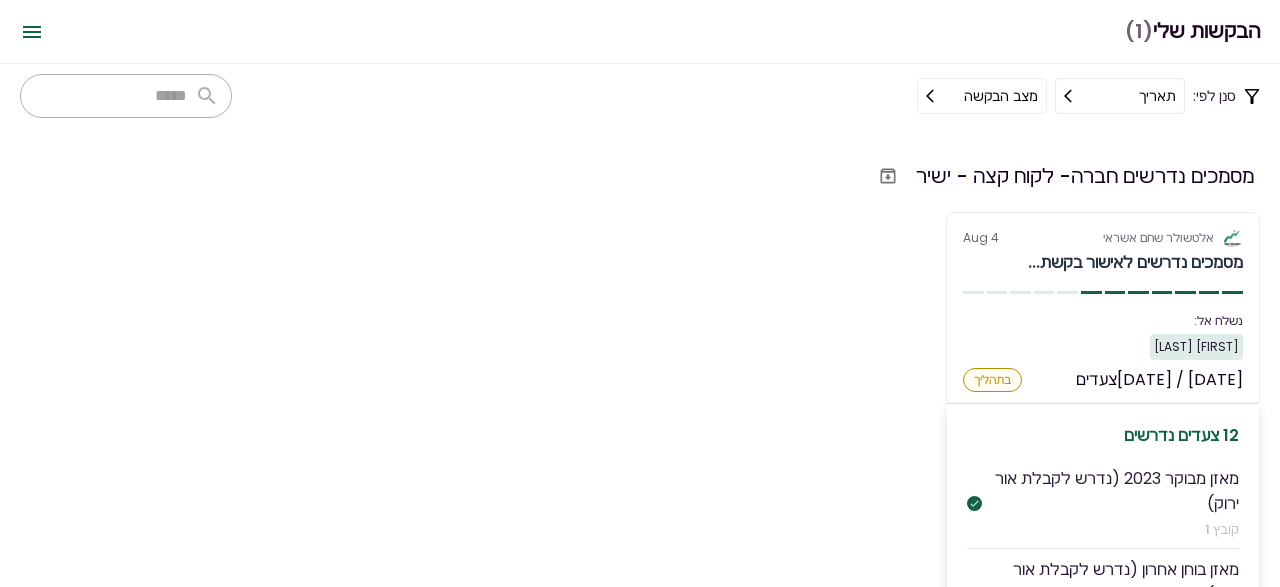 click on "[FIRST] [LAST]" at bounding box center [1103, 347] 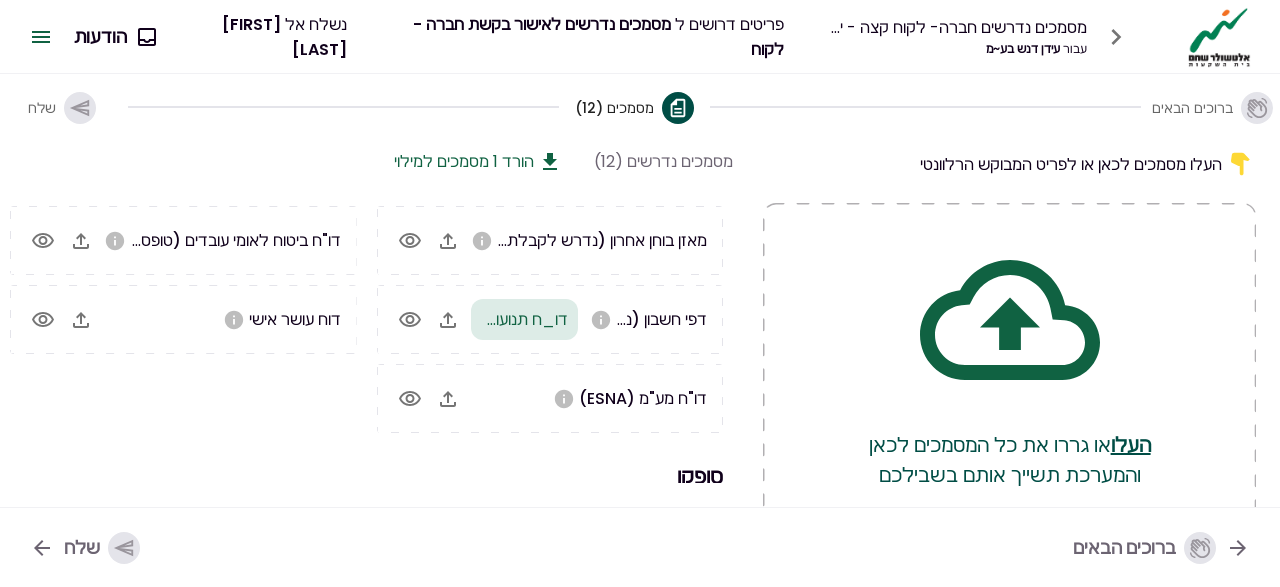 scroll, scrollTop: 0, scrollLeft: 0, axis: both 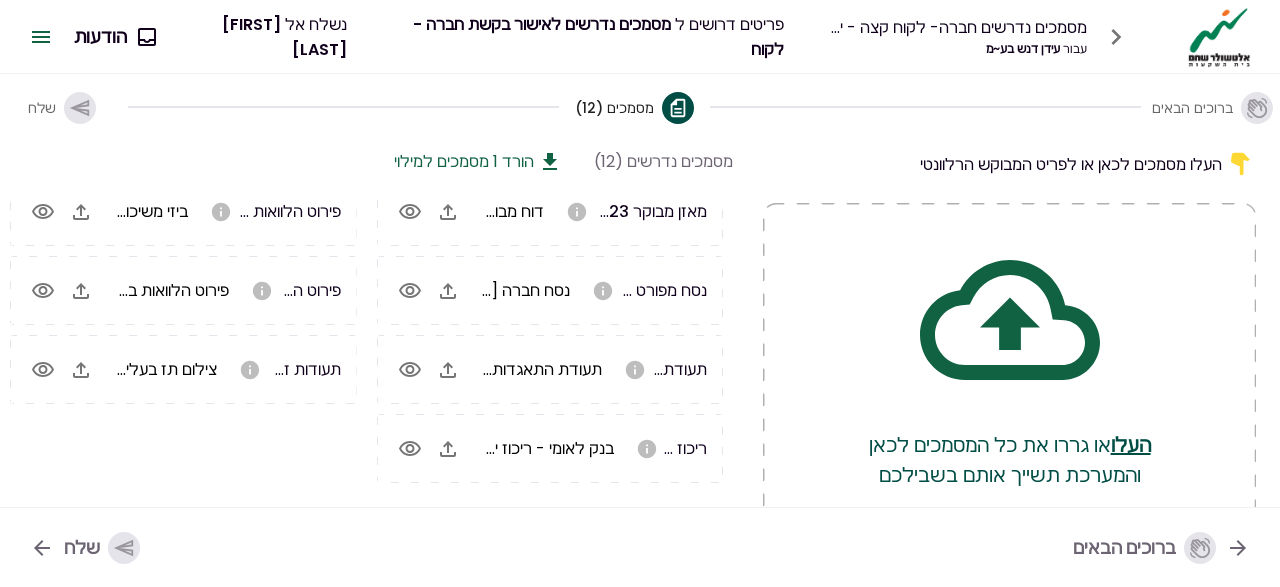 drag, startPoint x: 443, startPoint y: 255, endPoint x: 444, endPoint y: 395, distance: 140.00357 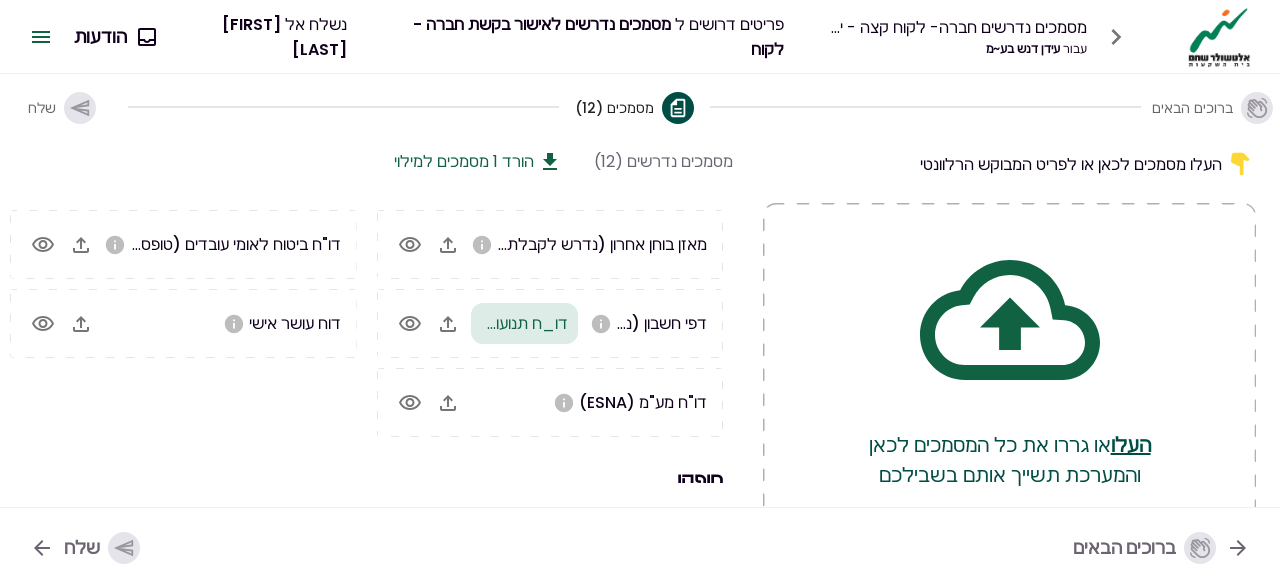 scroll, scrollTop: 0, scrollLeft: 0, axis: both 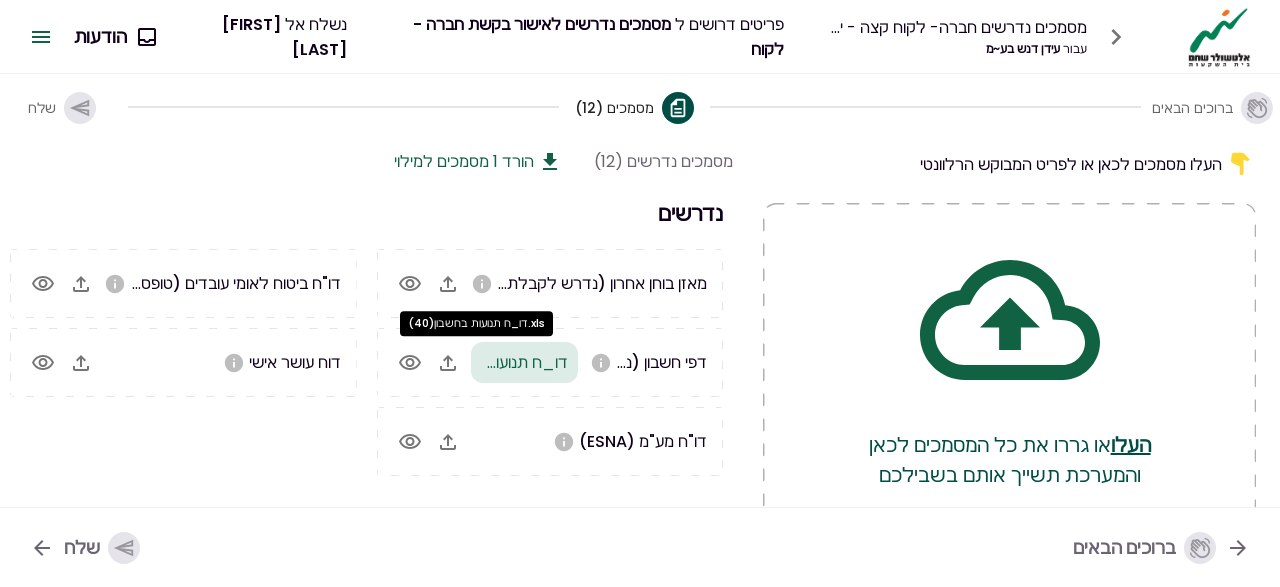 click on "דו_ח תנועות בחשבון(40).xls" at bounding box center (472, 362) 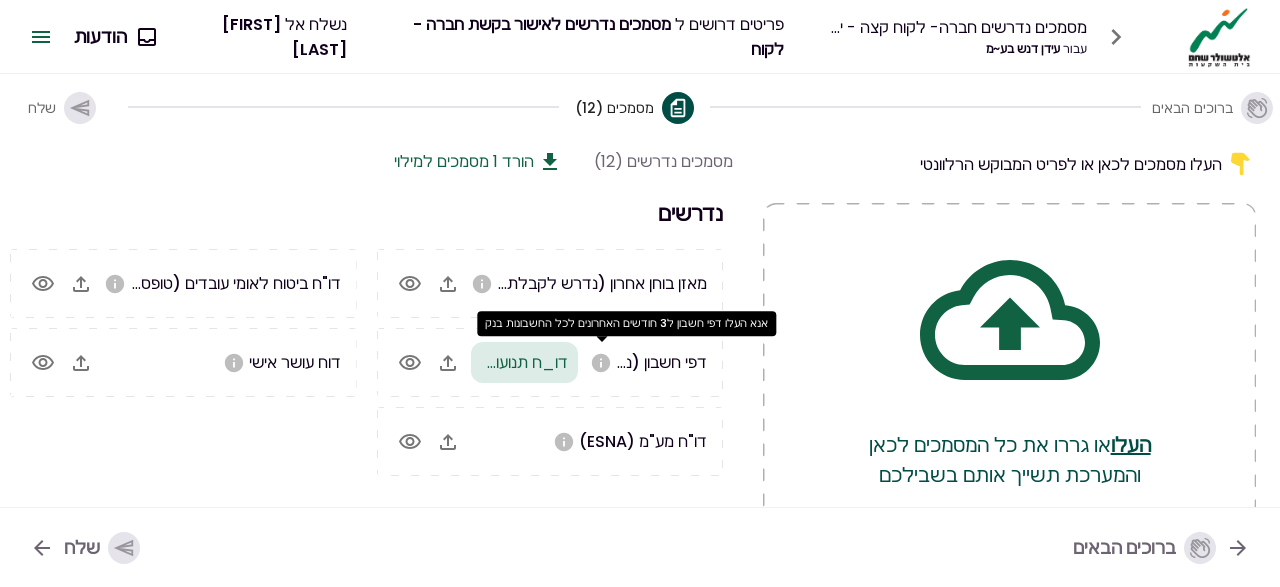 click 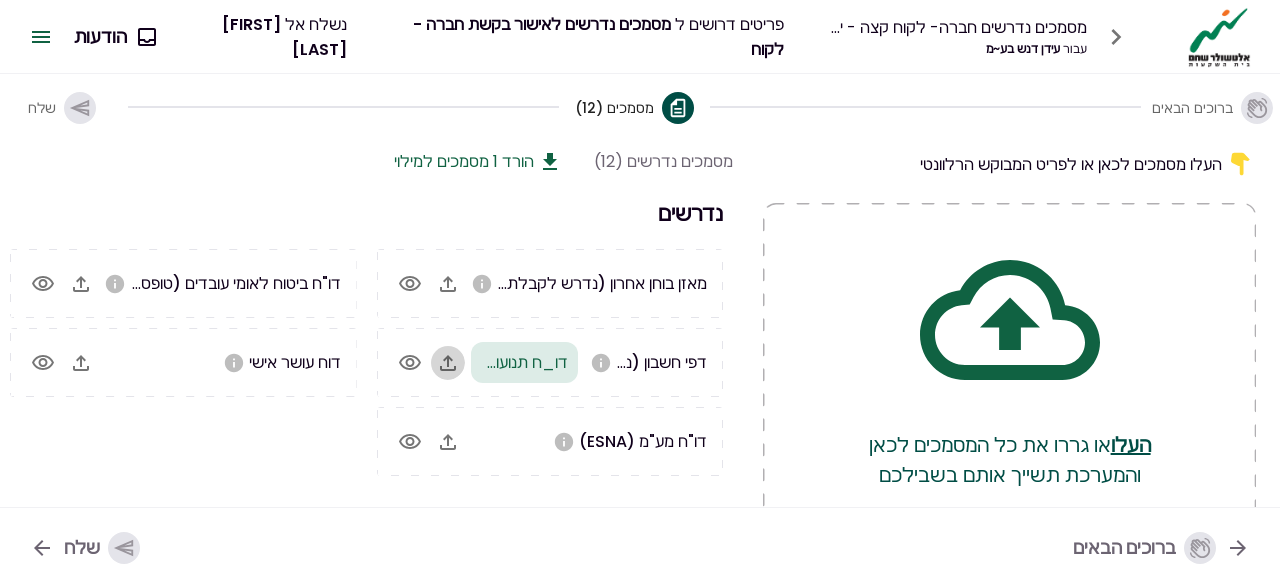 click 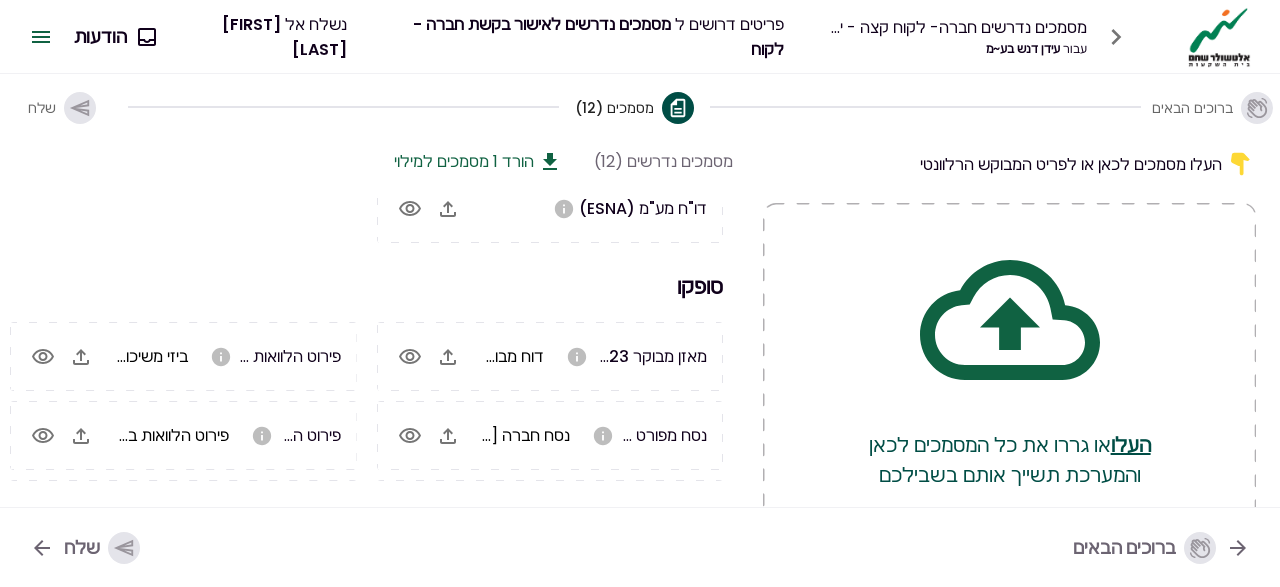 scroll, scrollTop: 379, scrollLeft: 0, axis: vertical 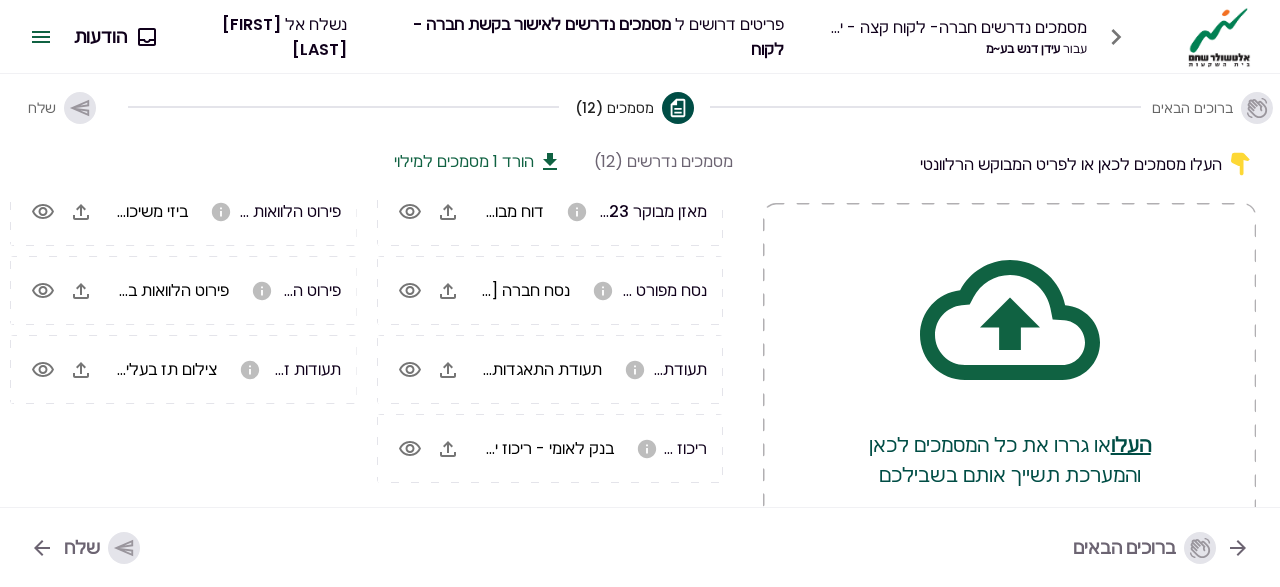 click on "שלח" at bounding box center (85, 548) 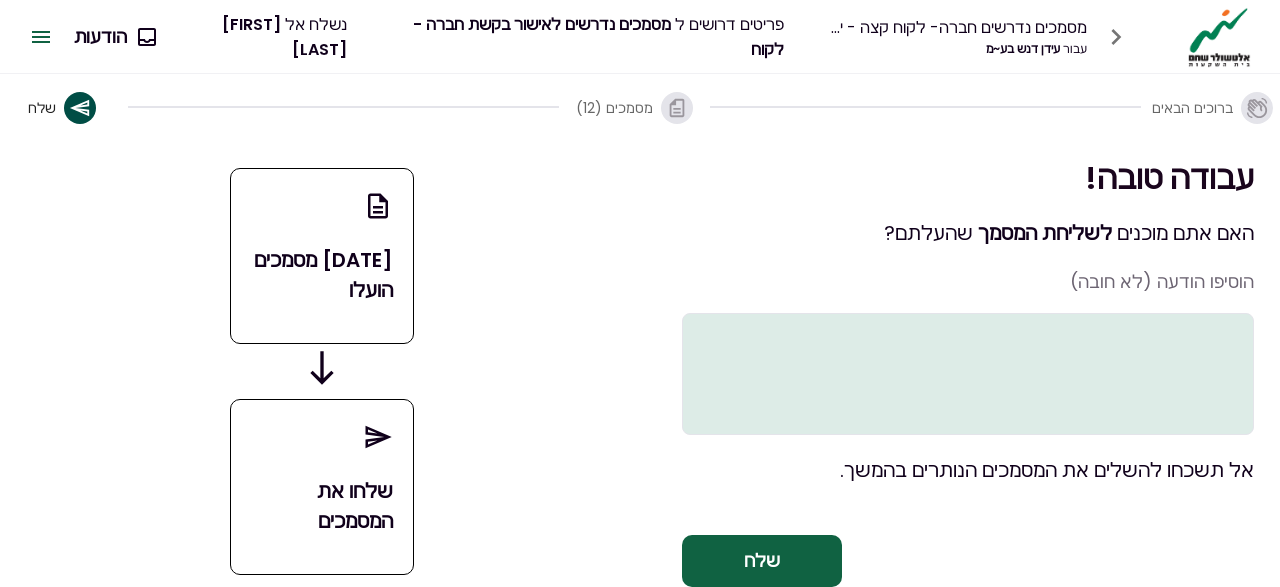 click on "שלח" at bounding box center (762, 561) 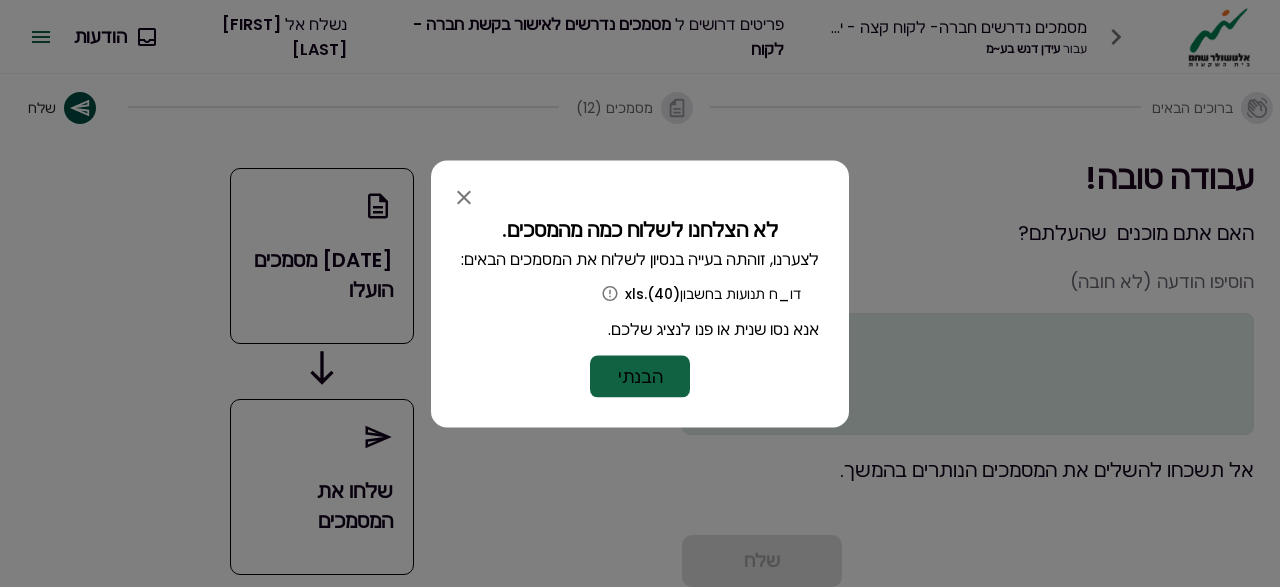 click on "דו_ח תנועות בחשבון(40).xls" at bounding box center [640, 293] 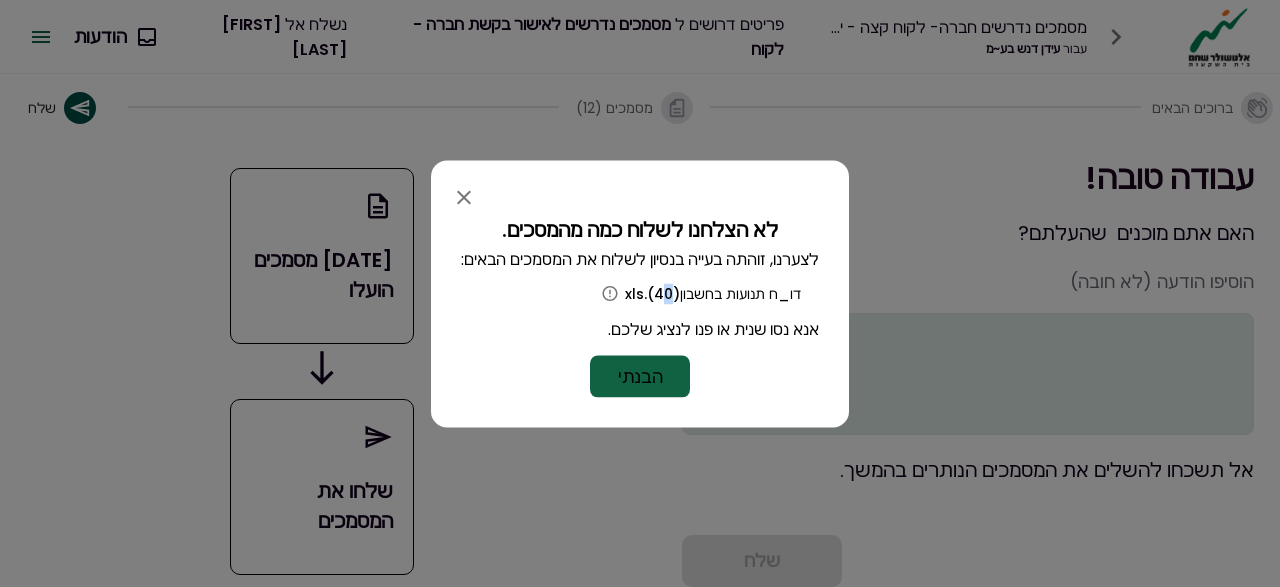 click on "דו_ח תנועות בחשבון(40).xls" at bounding box center [640, 293] 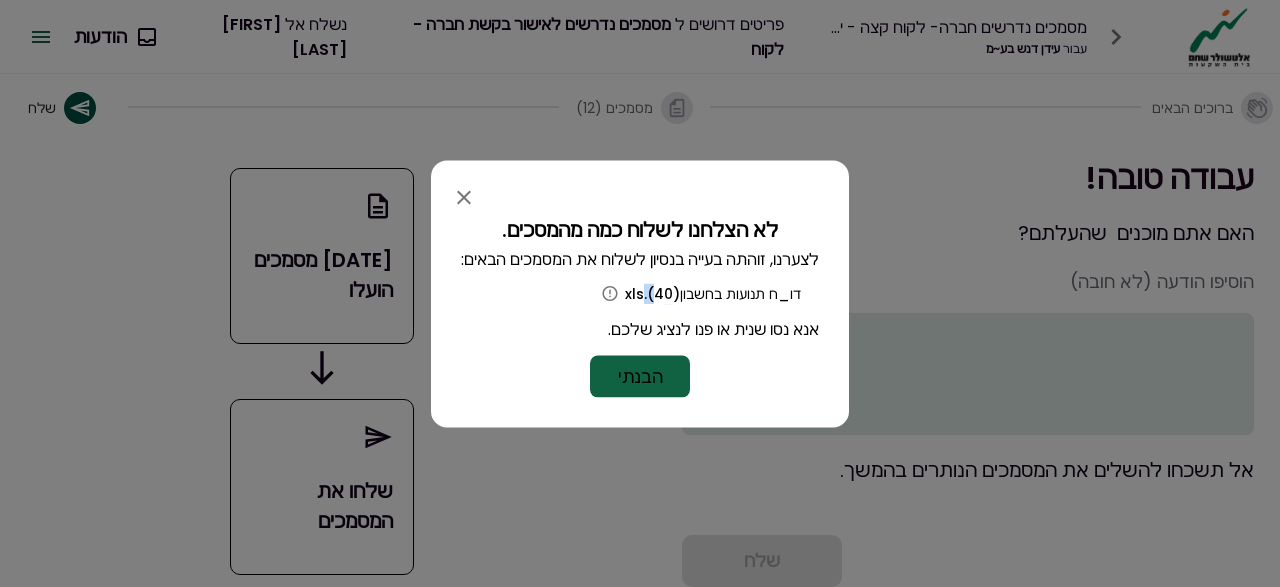click on "דו_ח תנועות בחשבון(40).xls" at bounding box center [640, 293] 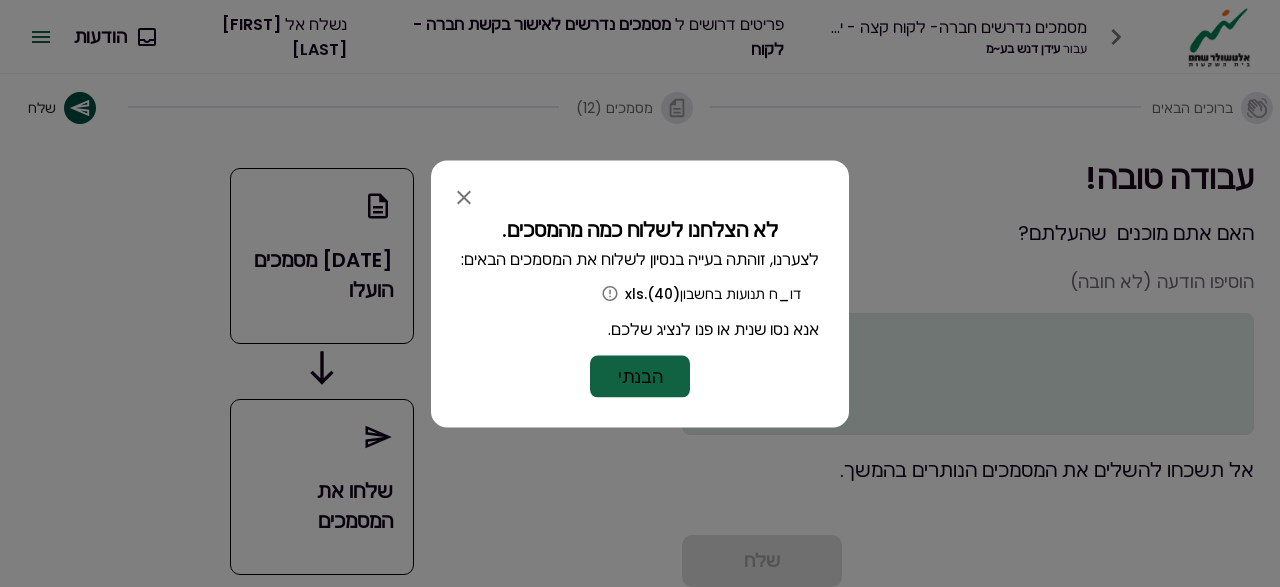 click on "דו_ח תנועות בחשבון(40).xls" at bounding box center [640, 293] 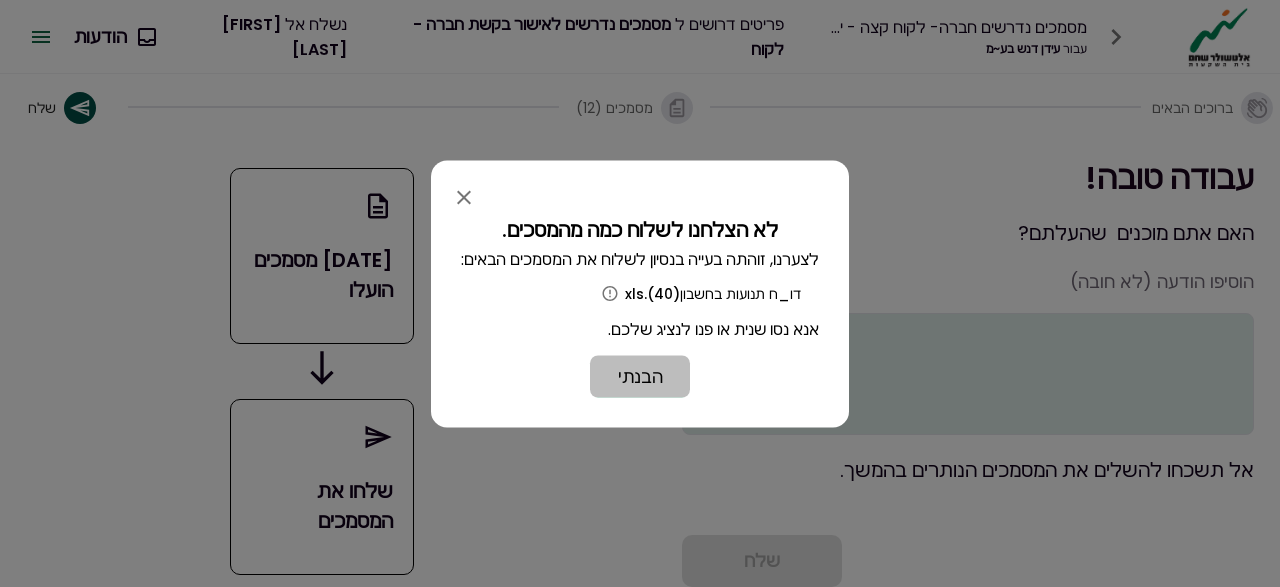 click on "הבנתי" at bounding box center [640, 376] 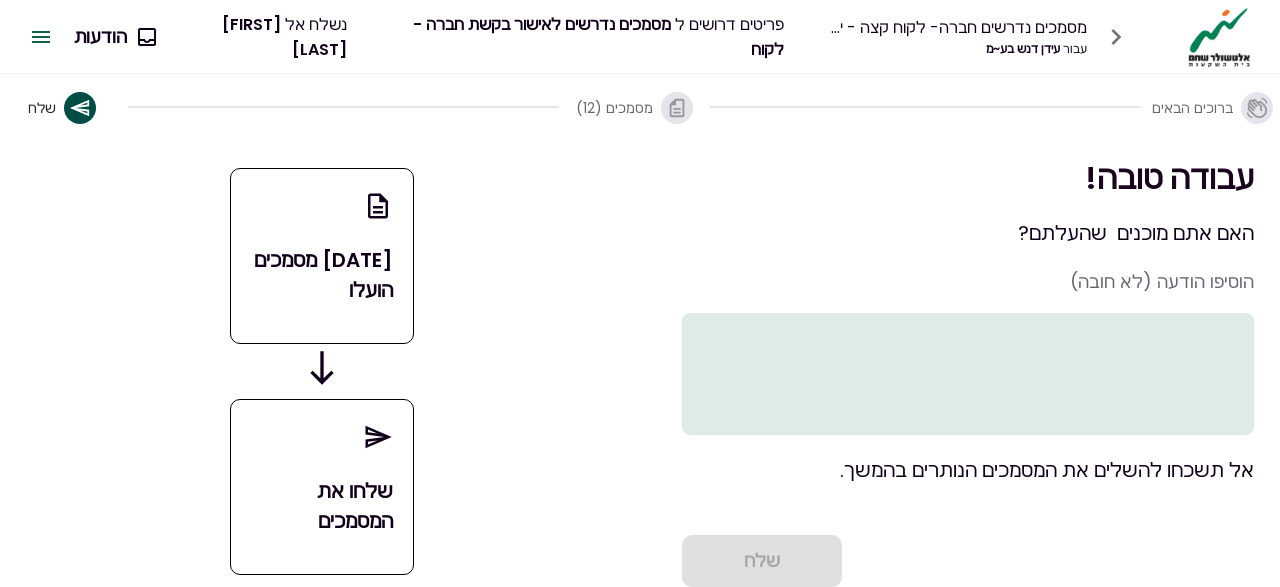 click 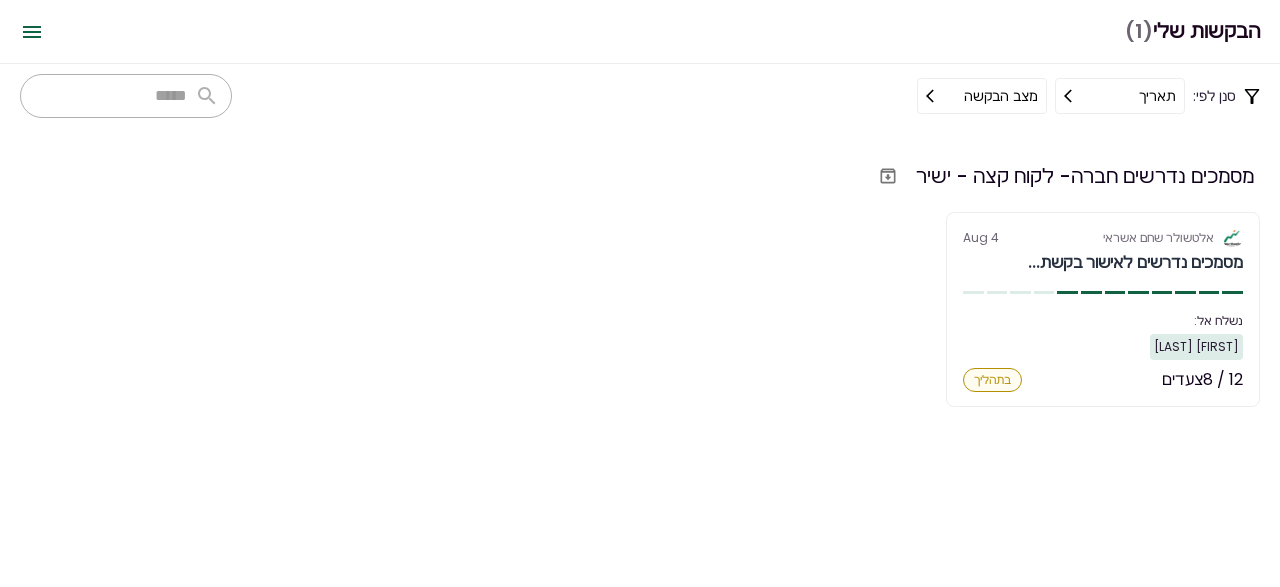 click on "הבקשות שלי  (1)" at bounding box center (1192, 31) 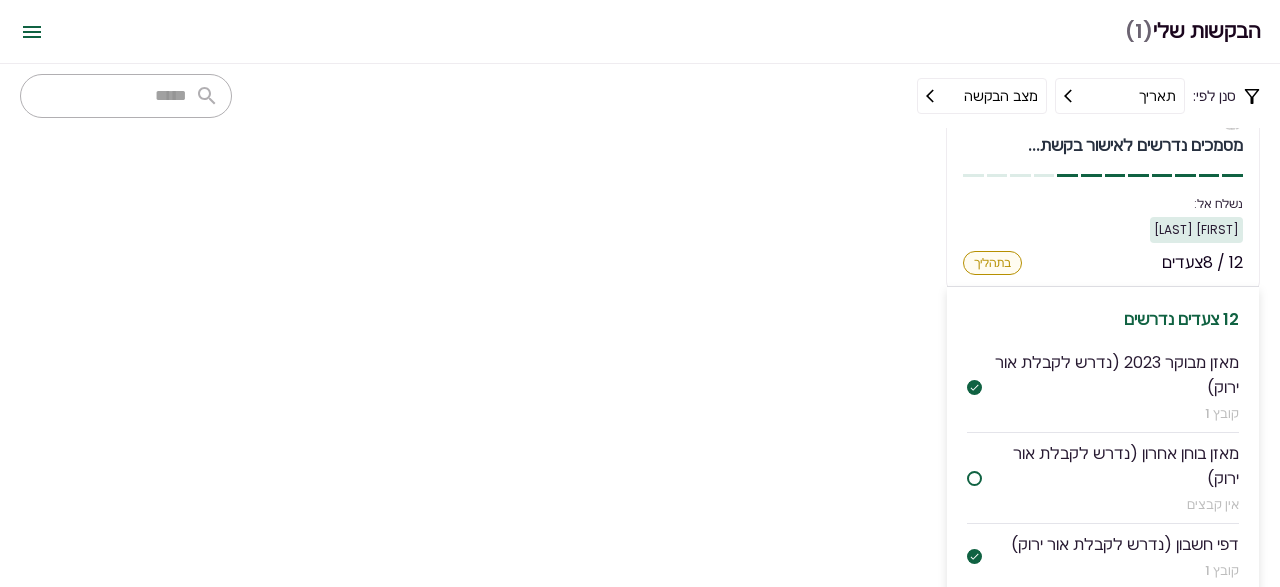 scroll, scrollTop: 165, scrollLeft: 0, axis: vertical 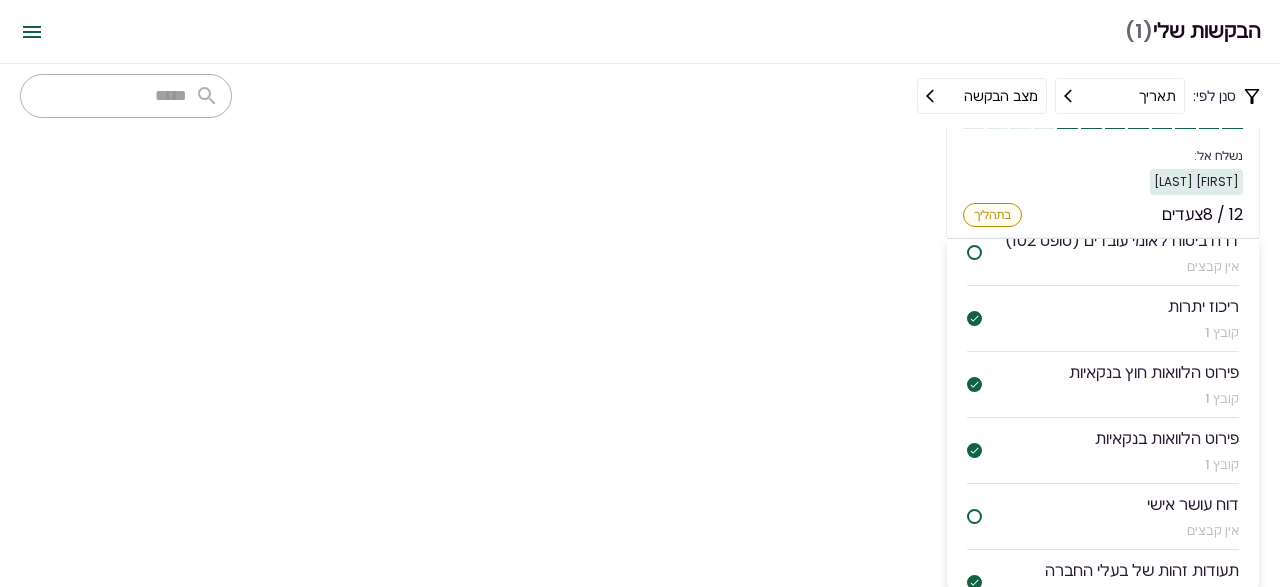 click on "12 / 8  צעדים בתהליך" at bounding box center [1103, 215] 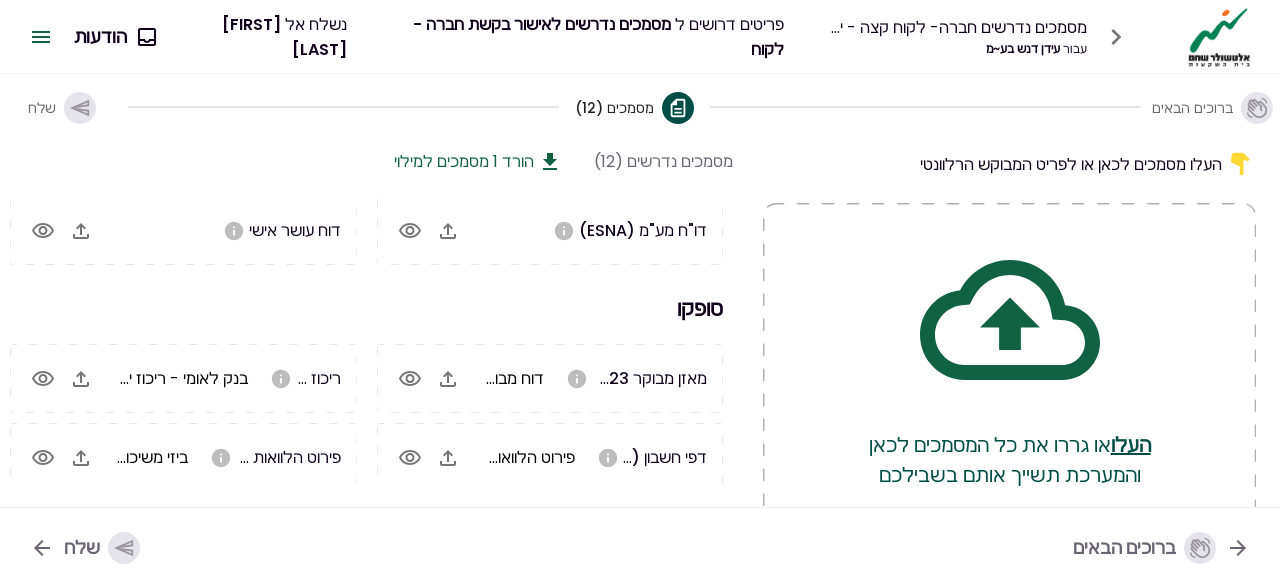 scroll, scrollTop: 0, scrollLeft: 0, axis: both 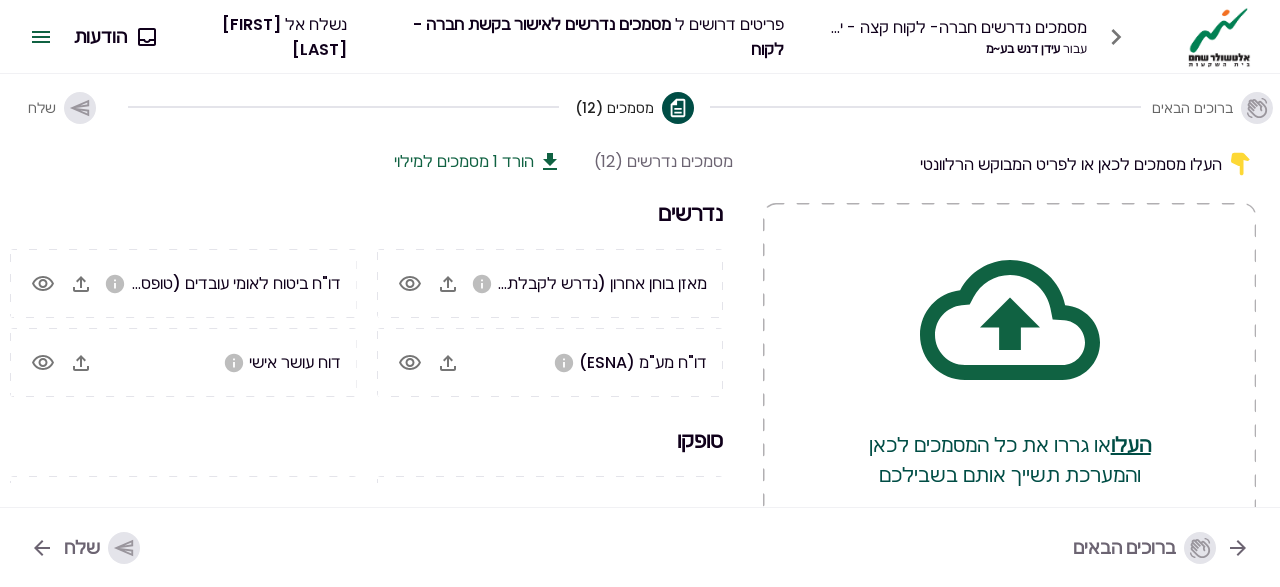 click on "נדרשים" at bounding box center (366, 213) 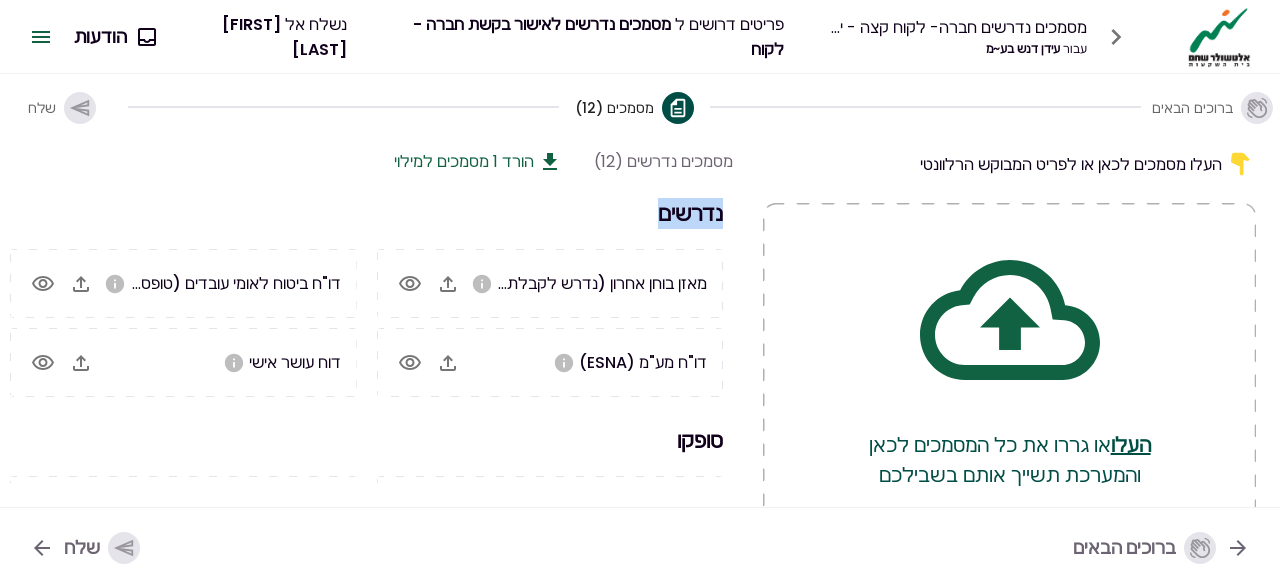 click on "נדרשים" at bounding box center [366, 213] 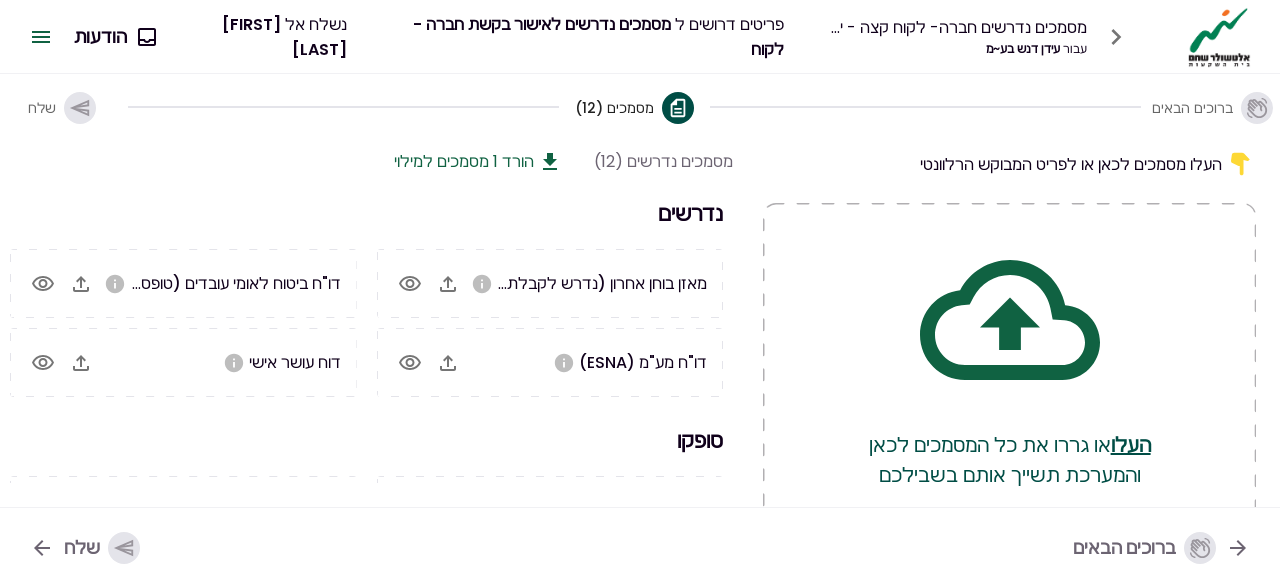 click on "נדרשים" at bounding box center [366, 213] 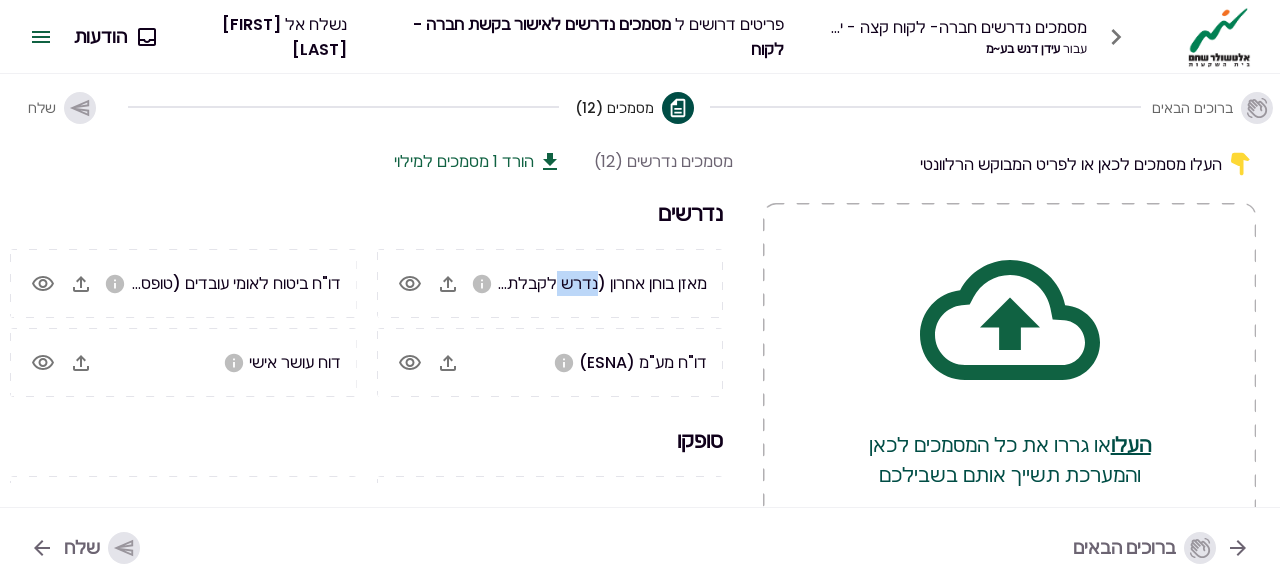 click on "מאזן בוחן אחרון (נדרש לקבלת אור ירוק)" at bounding box center [575, 283] 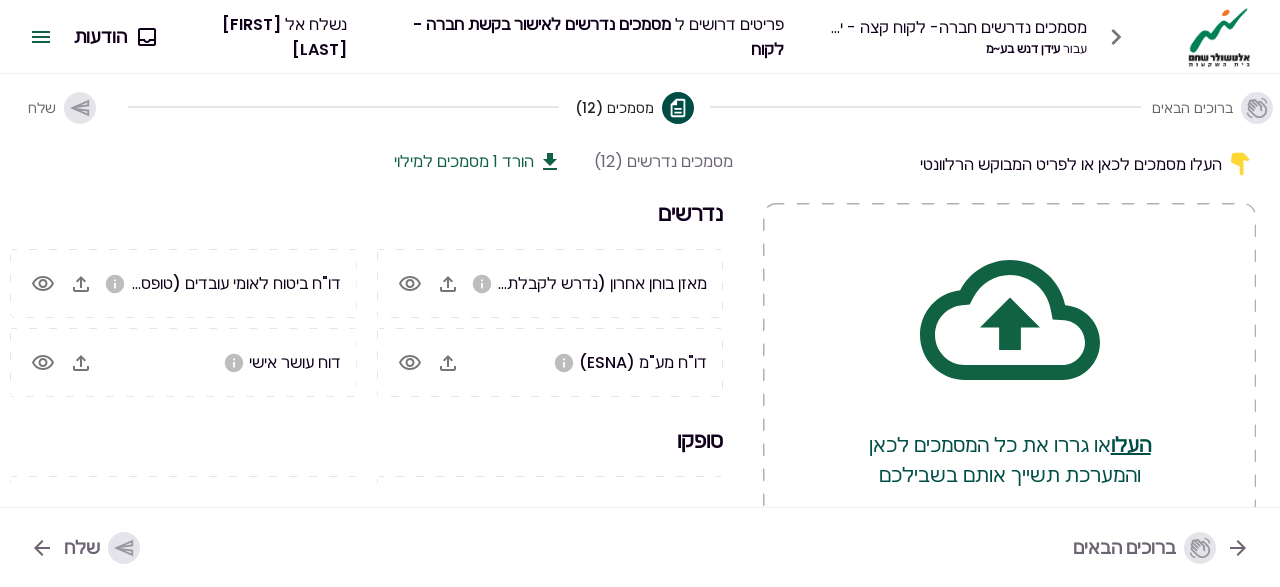 click on "מאזן בוחן אחרון (נדרש לקבלת אור ירוק)" at bounding box center (575, 283) 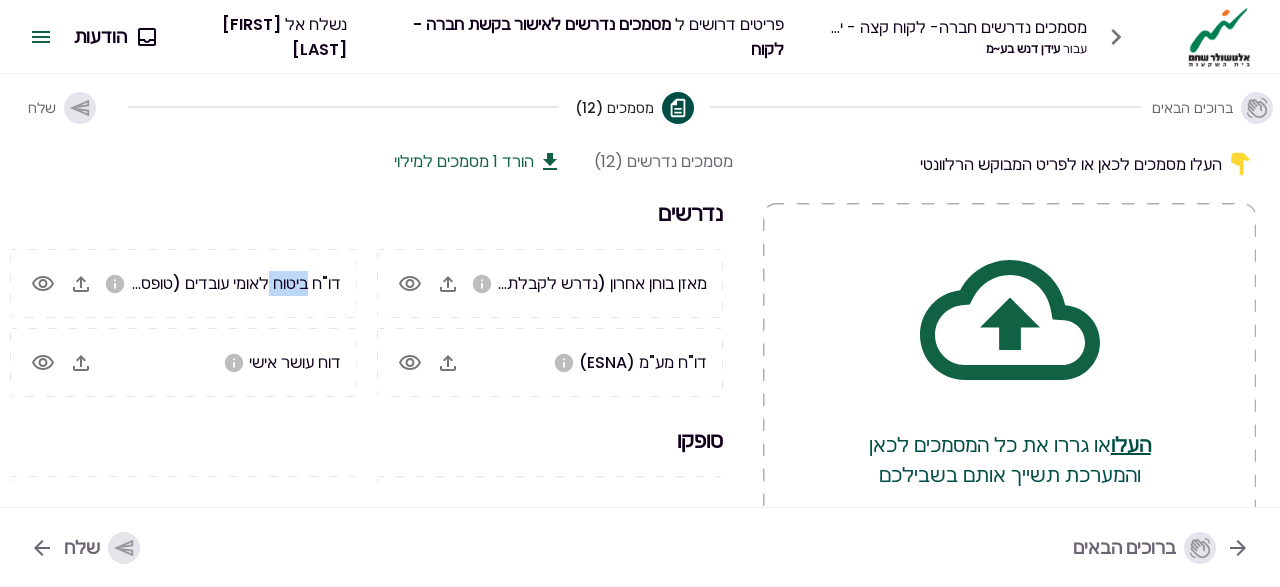 click on "דו"ח ביטוח לאומי עובדים (טופס 102)" at bounding box center [222, 283] 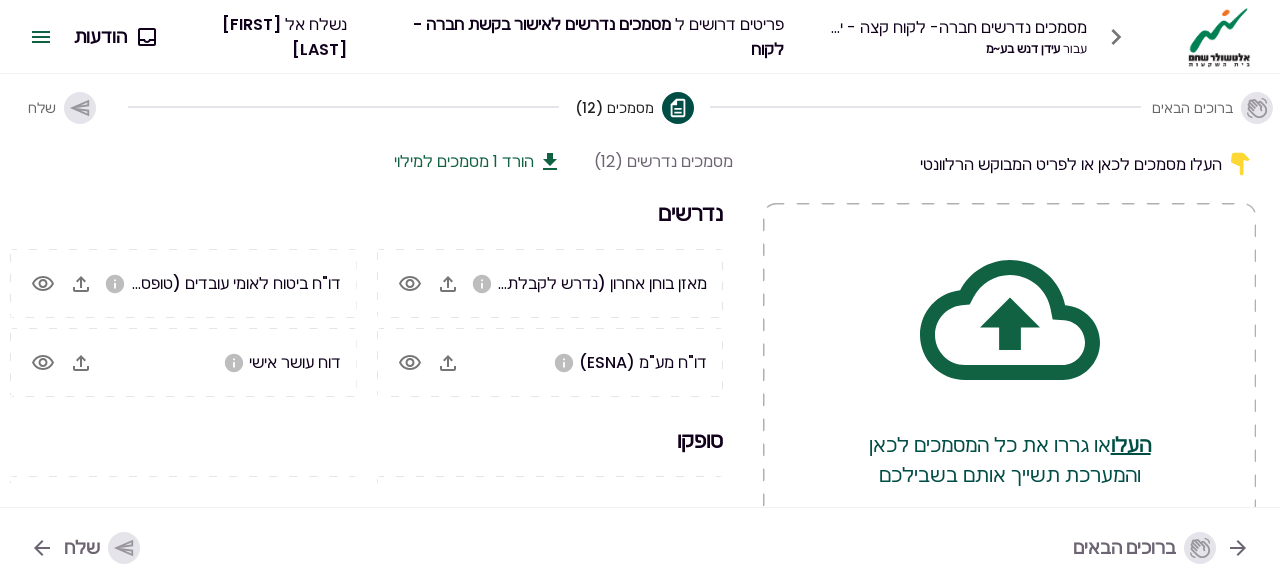 click on "דו"ח ביטוח לאומי עובדים (טופס 102)" at bounding box center [222, 283] 